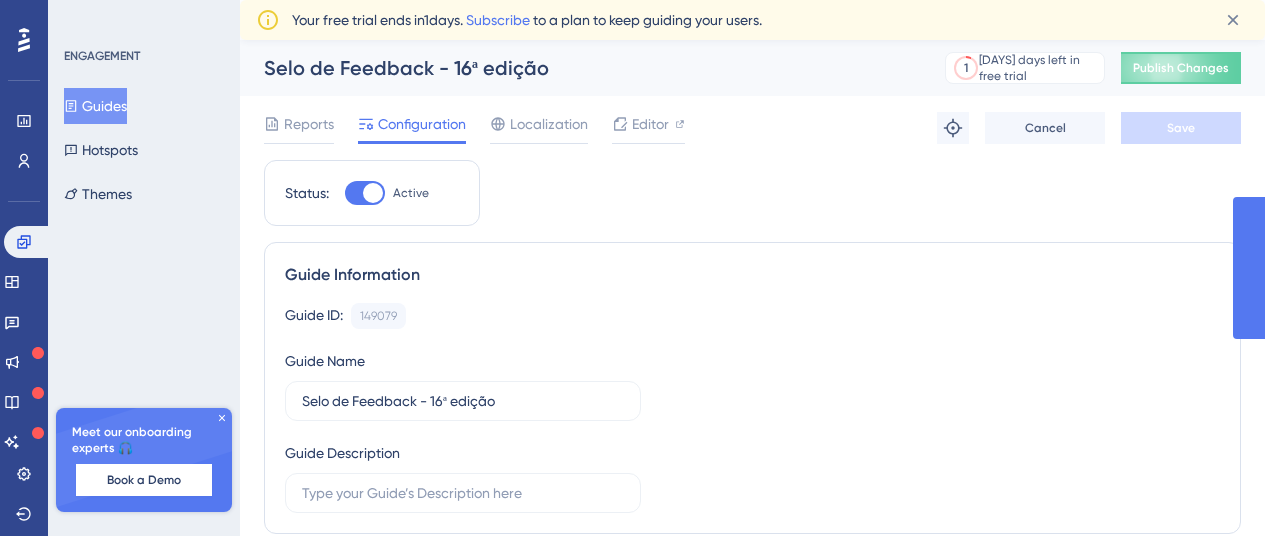 scroll, scrollTop: 0, scrollLeft: 15, axis: horizontal 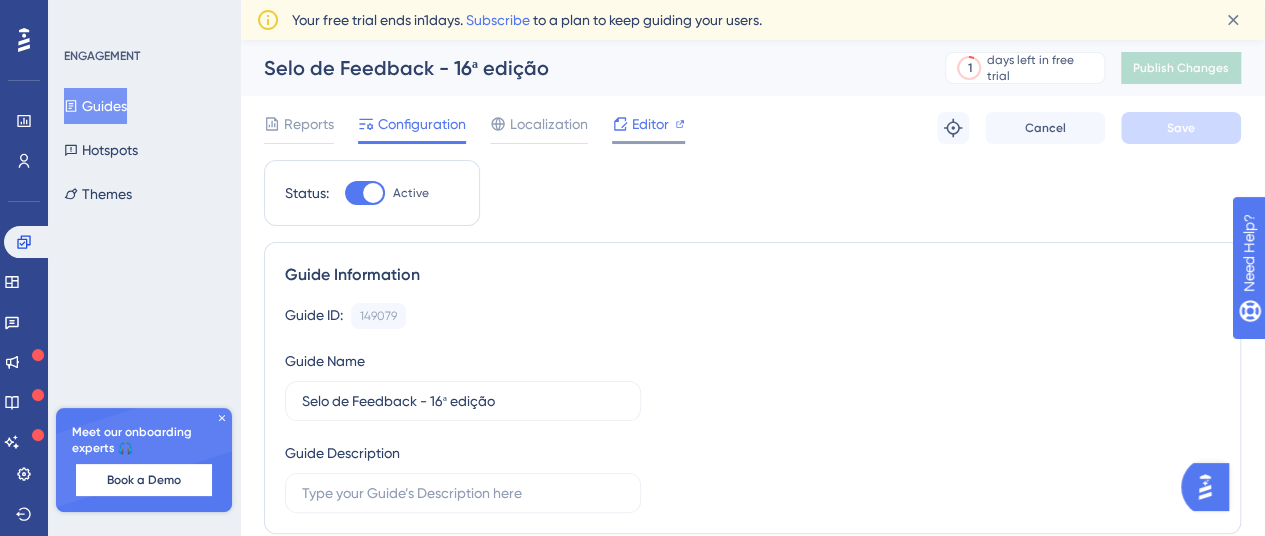 click on "Editor" at bounding box center [650, 124] 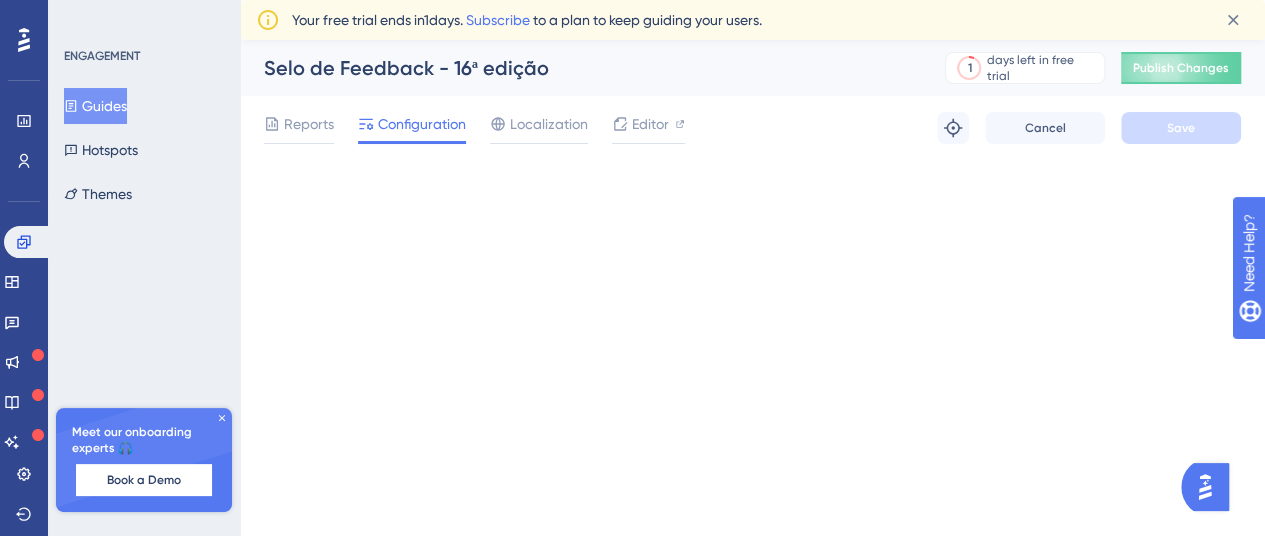 scroll, scrollTop: 0, scrollLeft: 0, axis: both 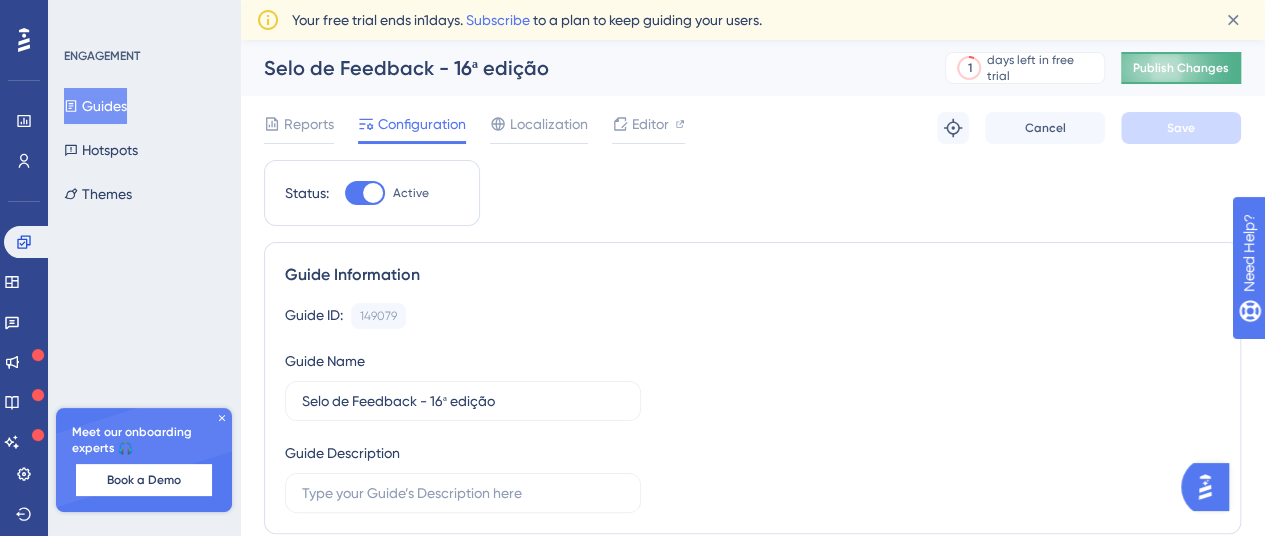 click on "Publish Changes" at bounding box center [1181, 68] 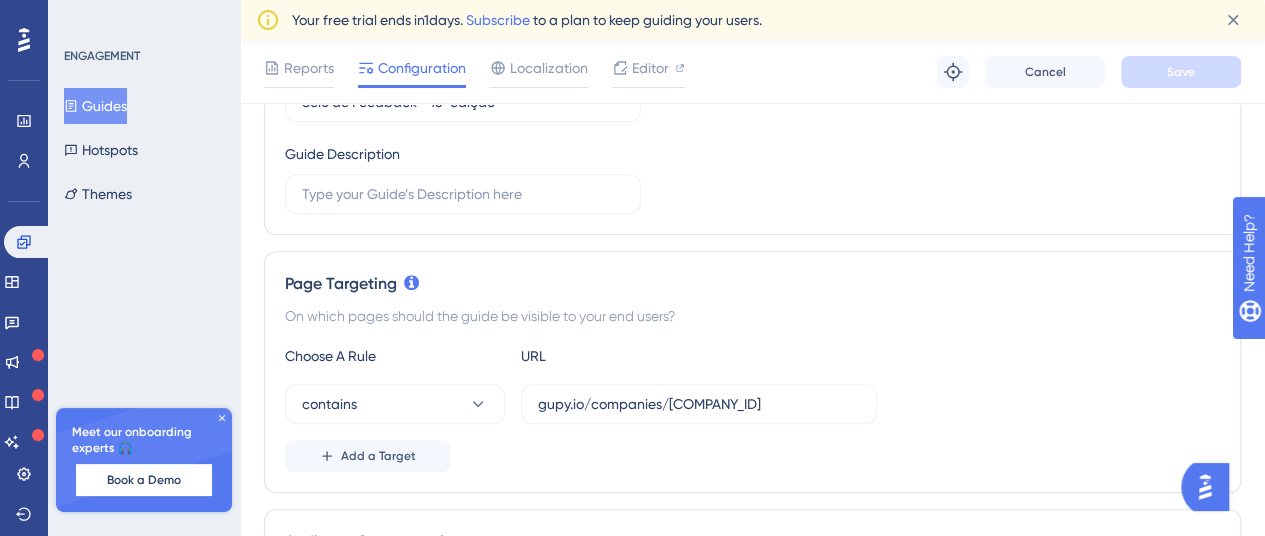 scroll, scrollTop: 0, scrollLeft: 0, axis: both 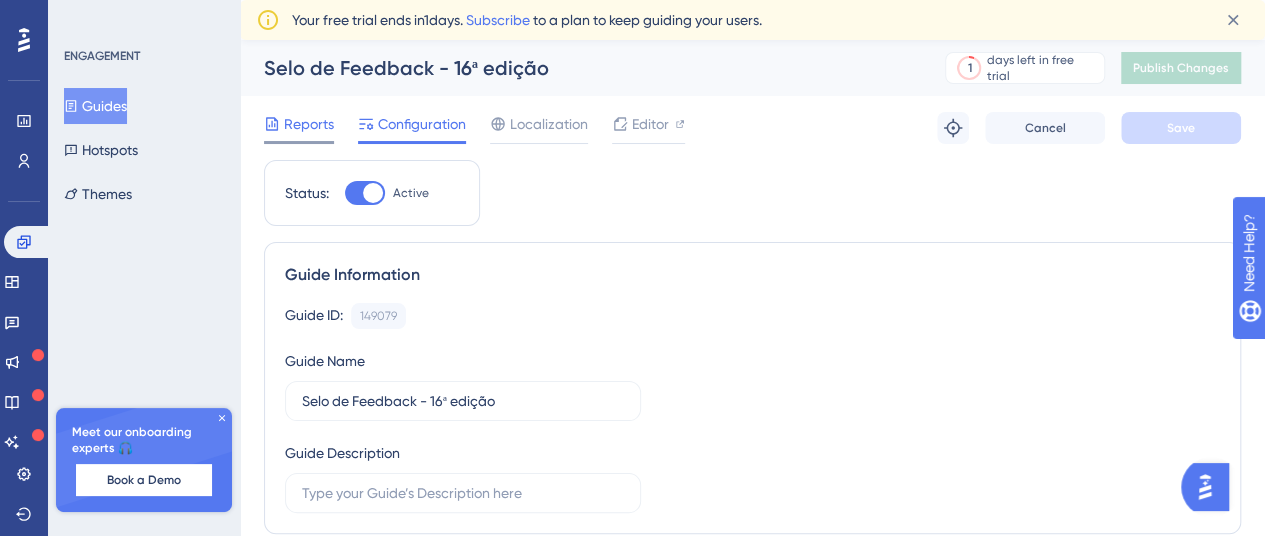 click on "Reports" at bounding box center (309, 124) 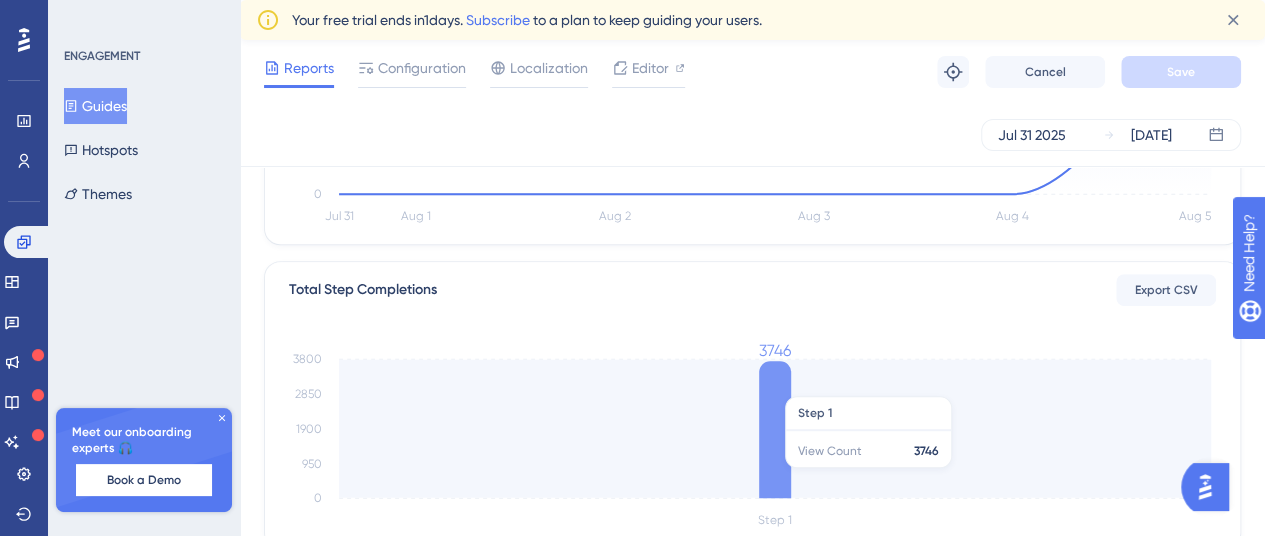 scroll, scrollTop: 568, scrollLeft: 0, axis: vertical 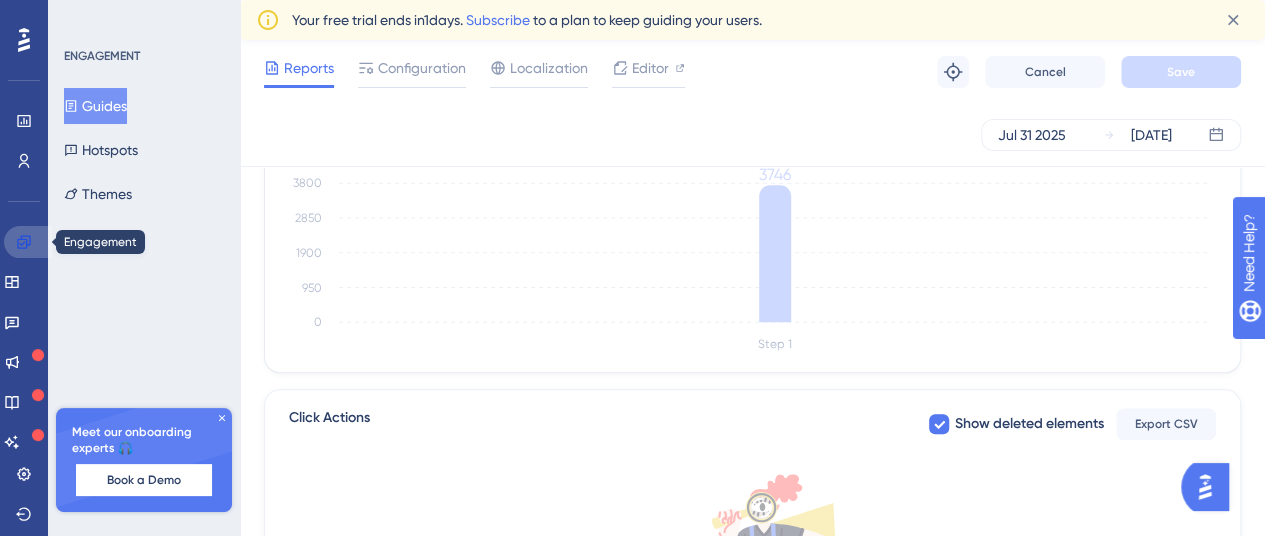 click at bounding box center (28, 242) 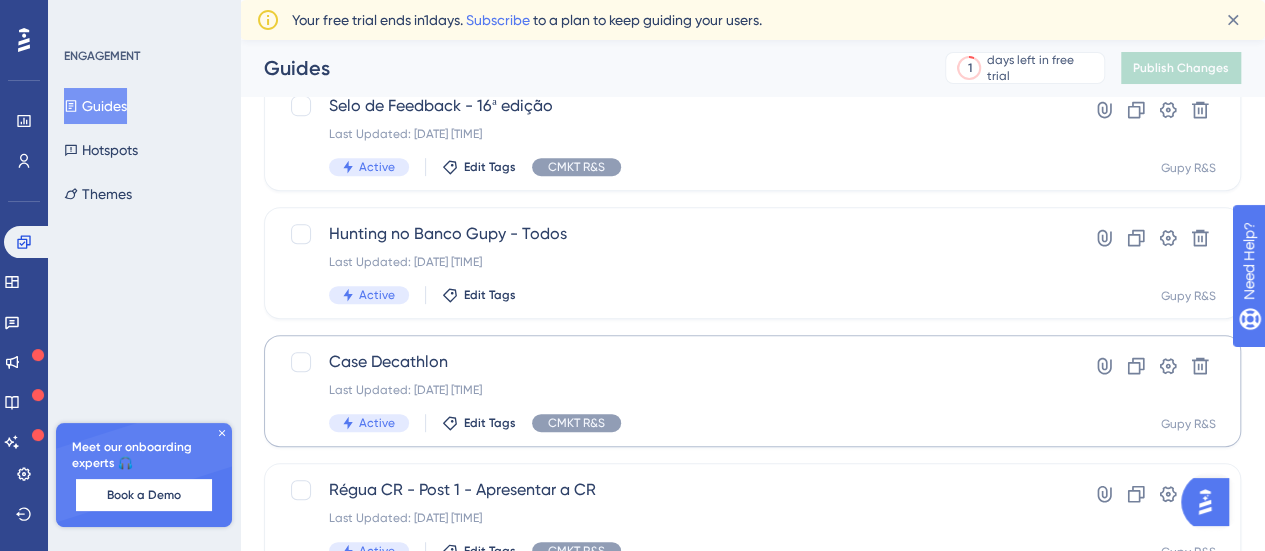 scroll, scrollTop: 374, scrollLeft: 0, axis: vertical 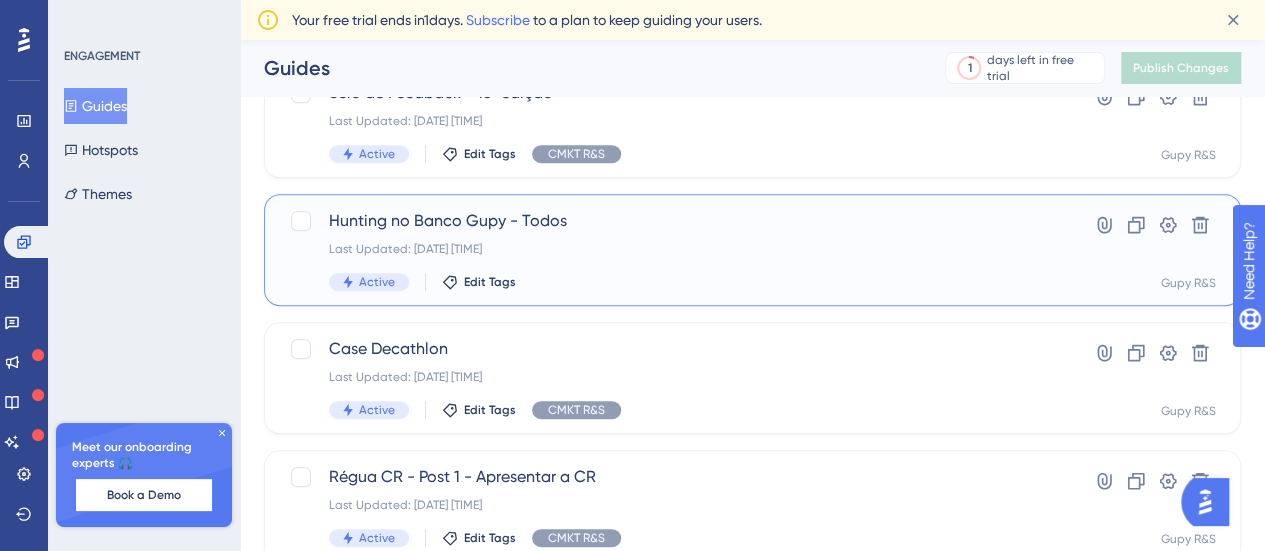 click on "Active Edit Tags" at bounding box center (672, 282) 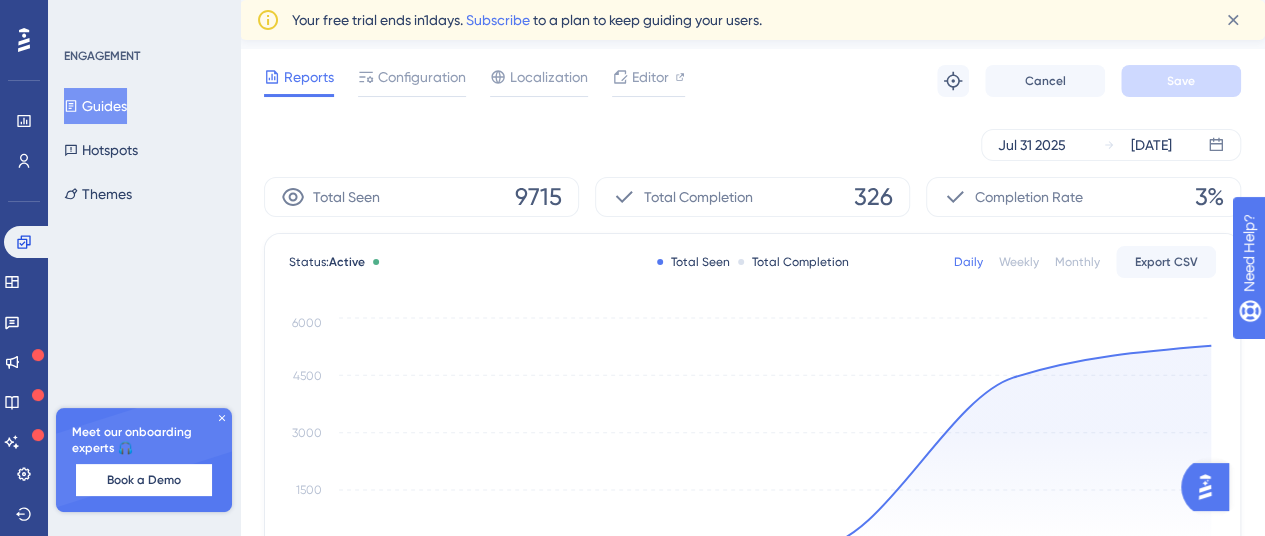 scroll, scrollTop: 2, scrollLeft: 0, axis: vertical 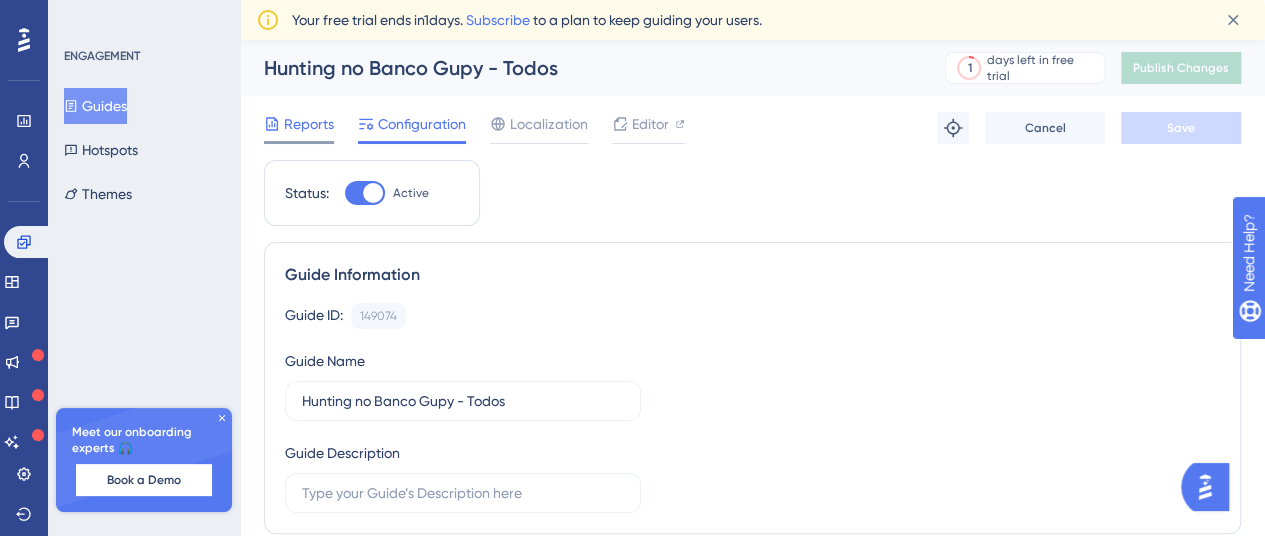 click on "Reports" at bounding box center (309, 124) 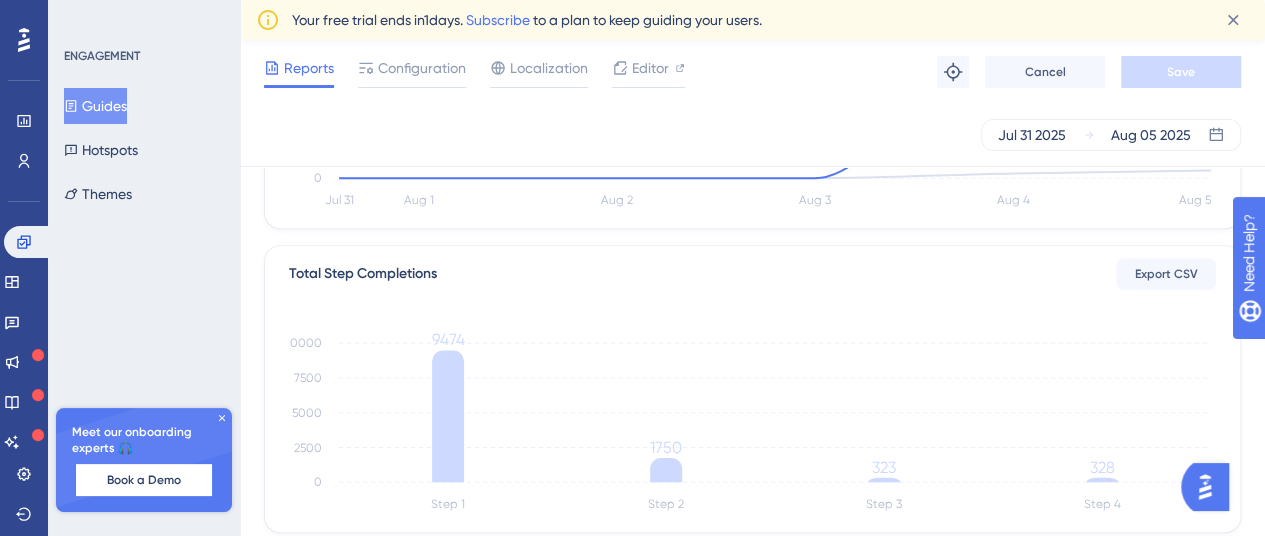 scroll, scrollTop: 409, scrollLeft: 0, axis: vertical 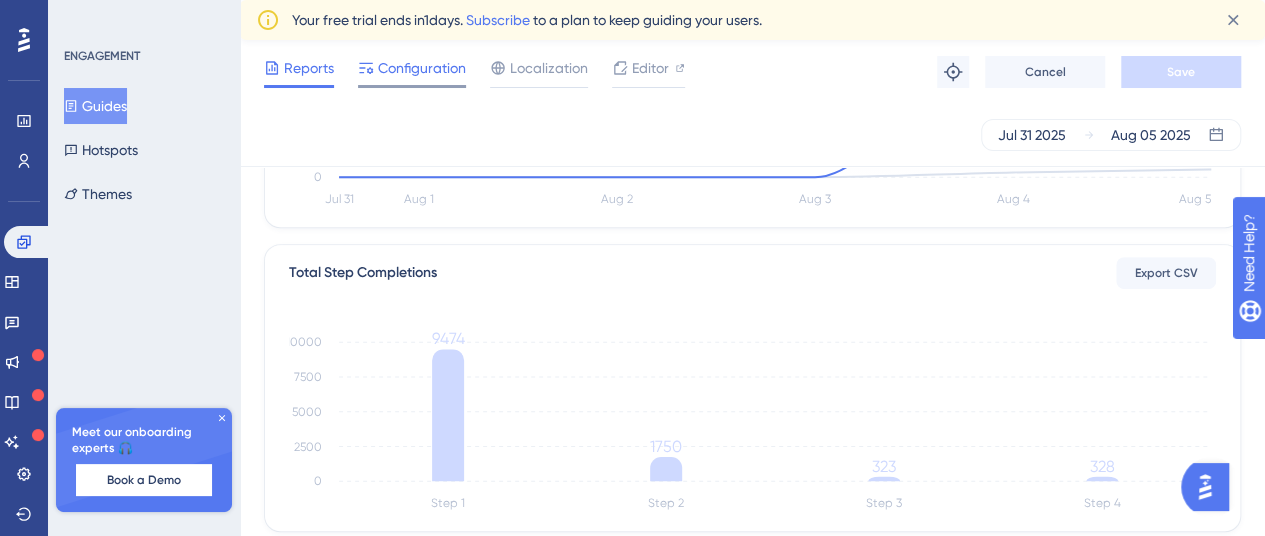 click on "Configuration" at bounding box center [422, 68] 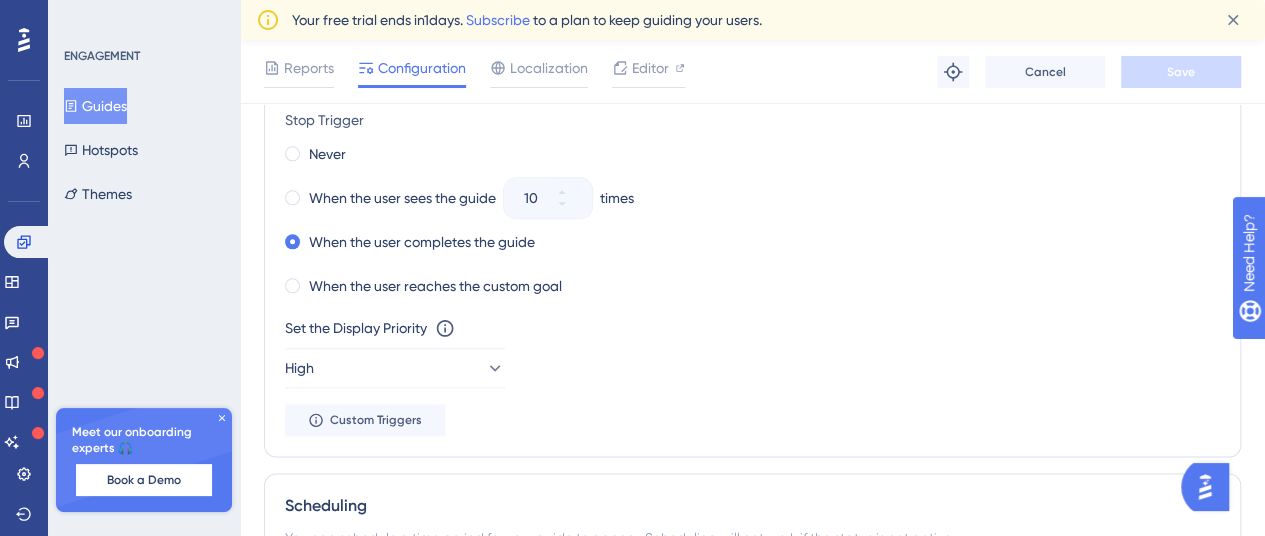 scroll, scrollTop: 1090, scrollLeft: 0, axis: vertical 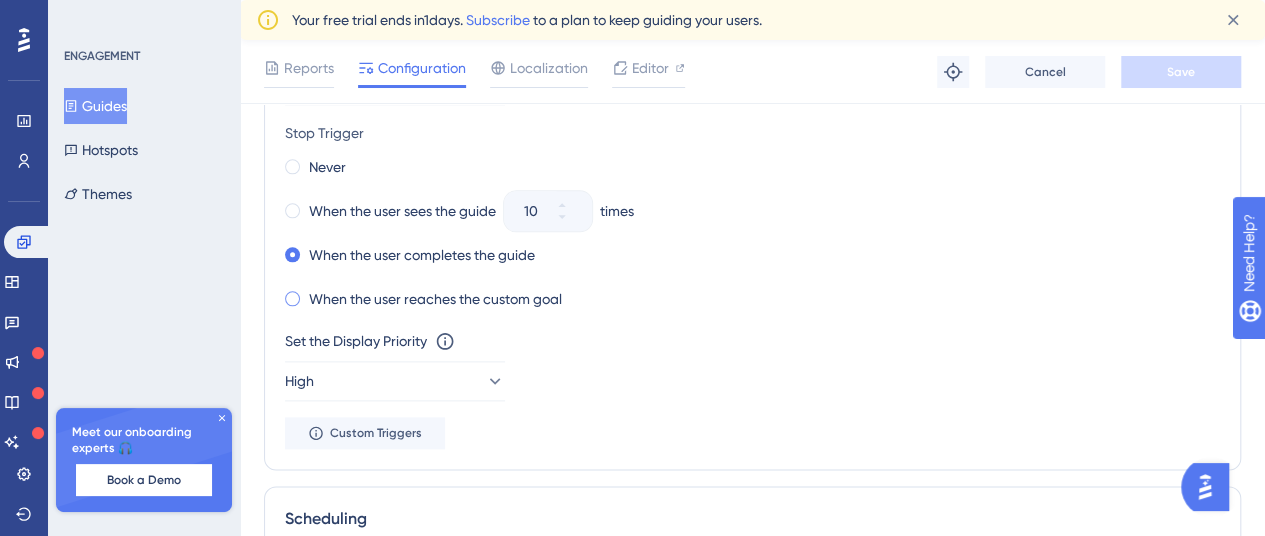 click on "When the user reaches the custom goal" at bounding box center (435, 299) 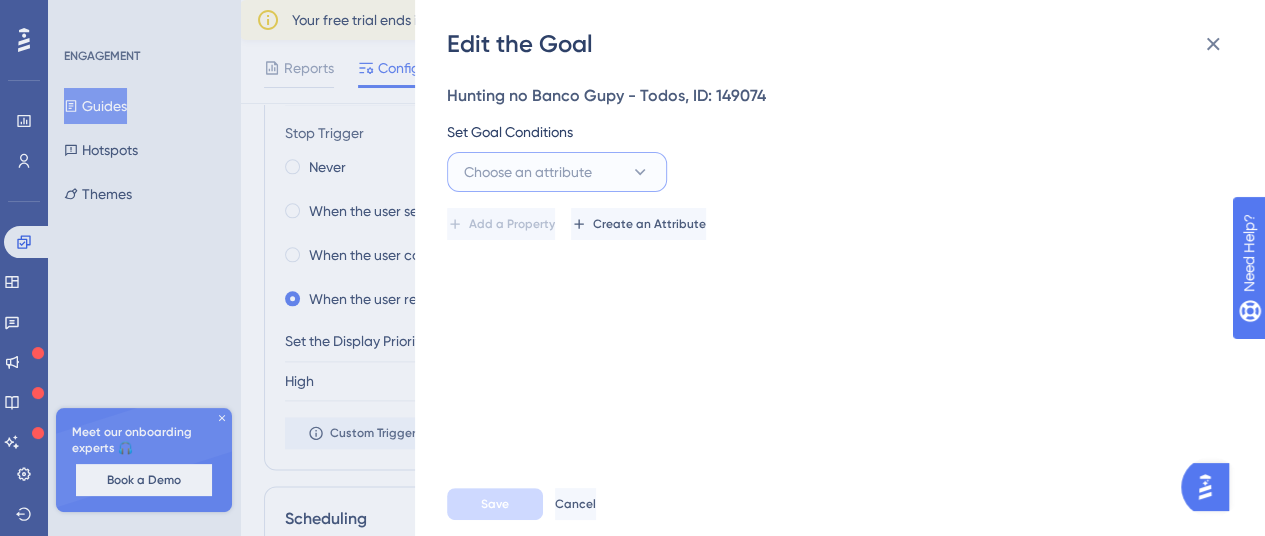 click on "Choose an attribute" at bounding box center (557, 172) 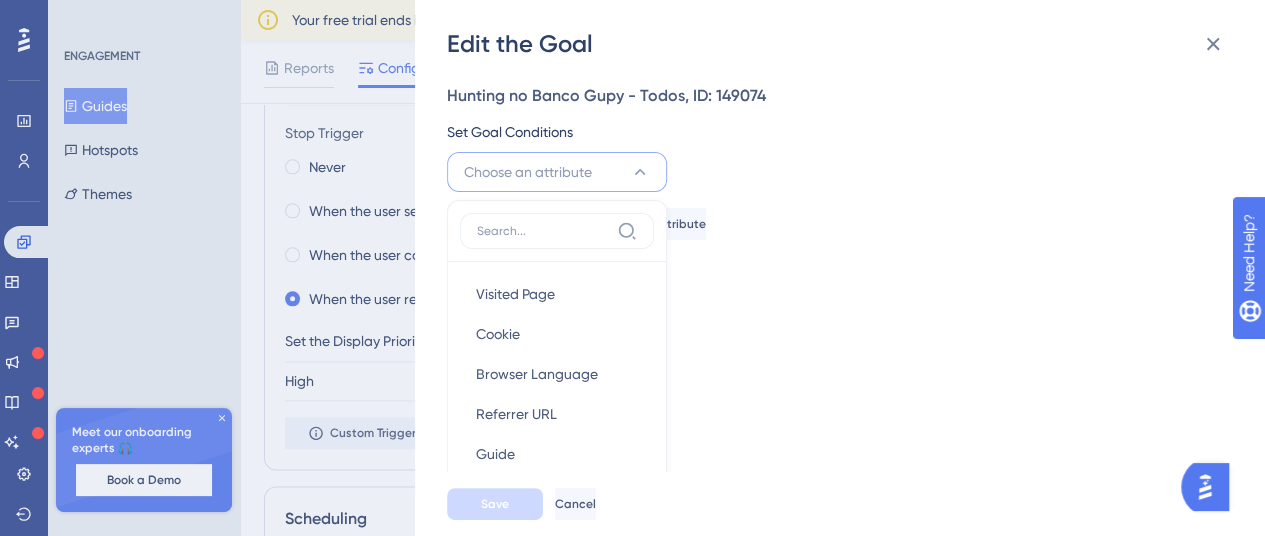scroll, scrollTop: 65, scrollLeft: 0, axis: vertical 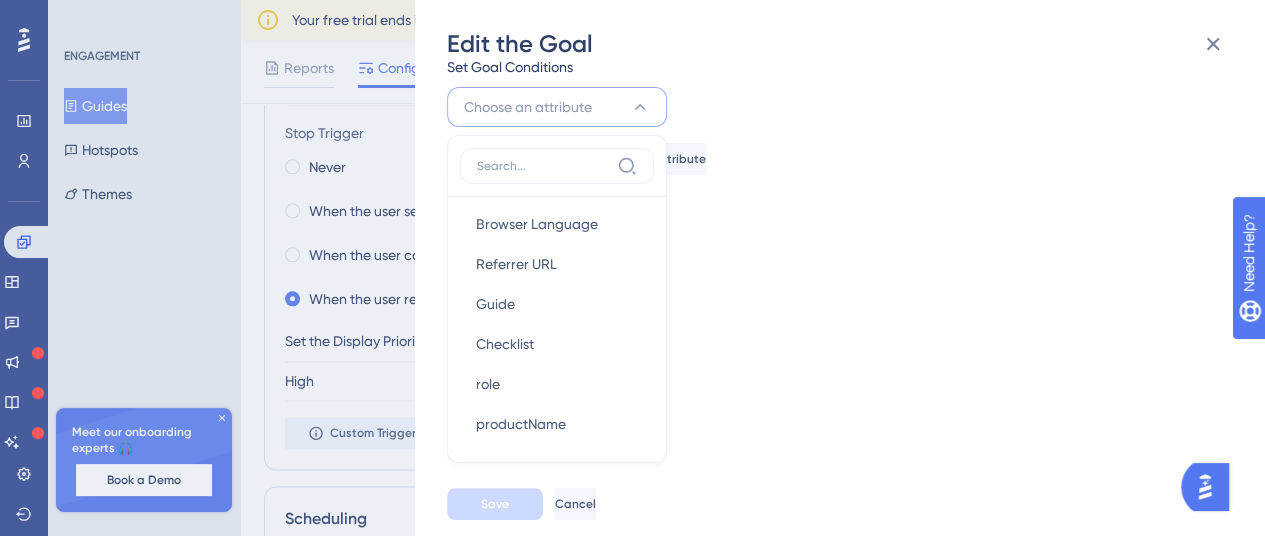 click on "Choose an attribute Visited Page Visited Page Cookie Cookie Browser Language Browser Language Referrer URL Referrer URL Guide Guide Checklist Checklist role role productName productName isAdmin isAdmin name name email email language language company_created_at company_created_at countryOfOrigin countryOfOrigin size size user_id user_id first_seen first_seen last_seen last_seen web_session web_session survey_score survey_score survey_feedback survey_feedback last_product_updates_interacted last_product_updates_interacted last_ai_assistant_interacted last_ai_assistant_interacted last_knowledge_base_interacted last_knowledge_base_interacted ai_assistant_conversation_started ai_assistant_conversation_started interacted_resource_centers interacted_resource_centers rc_viewed_tabs rc_viewed_tabs pu_viewed_posts pu_viewed_posts kb_viewed_articles kb_viewed_articles browser_language browser_language browser_name browser_name device_type device_type os_name os_name company_id company_id company_name company_name" at bounding box center (834, 107) 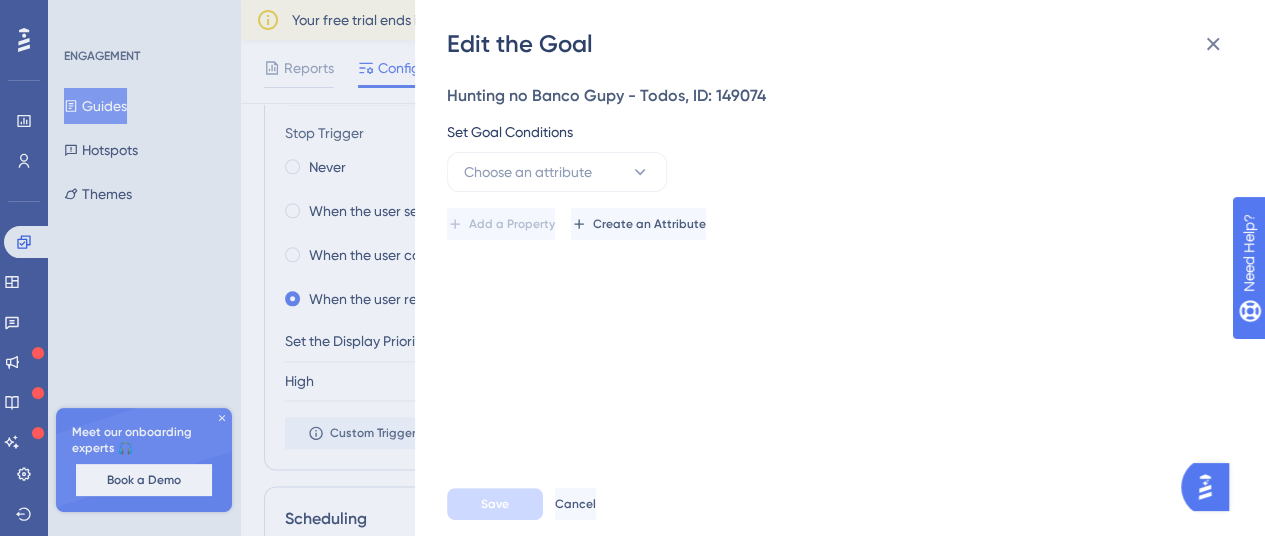 scroll, scrollTop: 0, scrollLeft: 0, axis: both 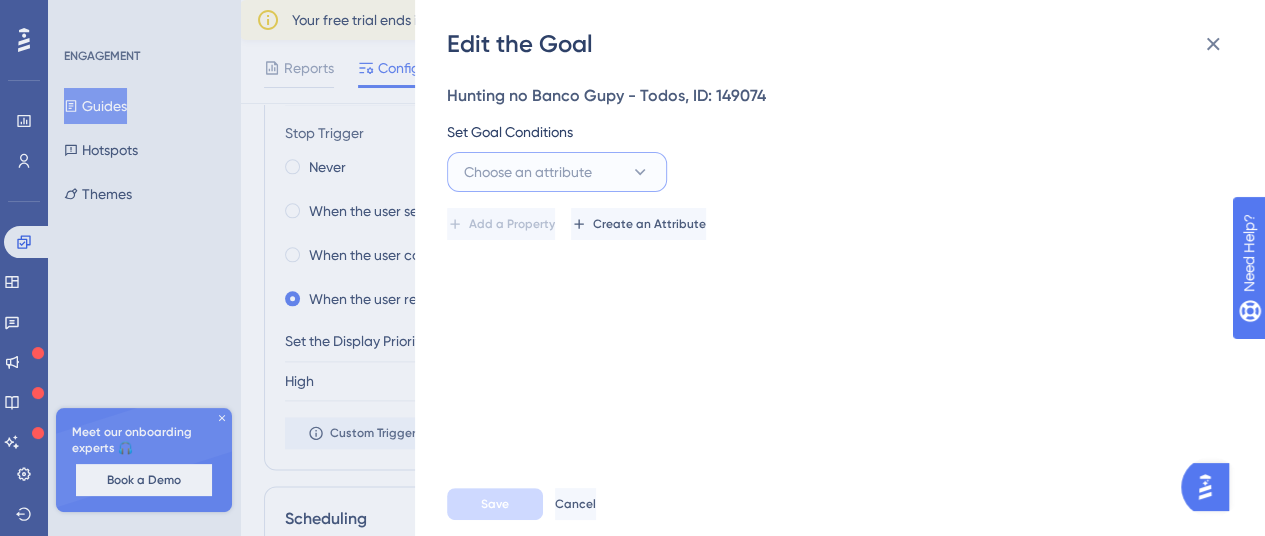 click on "Choose an attribute" at bounding box center [557, 172] 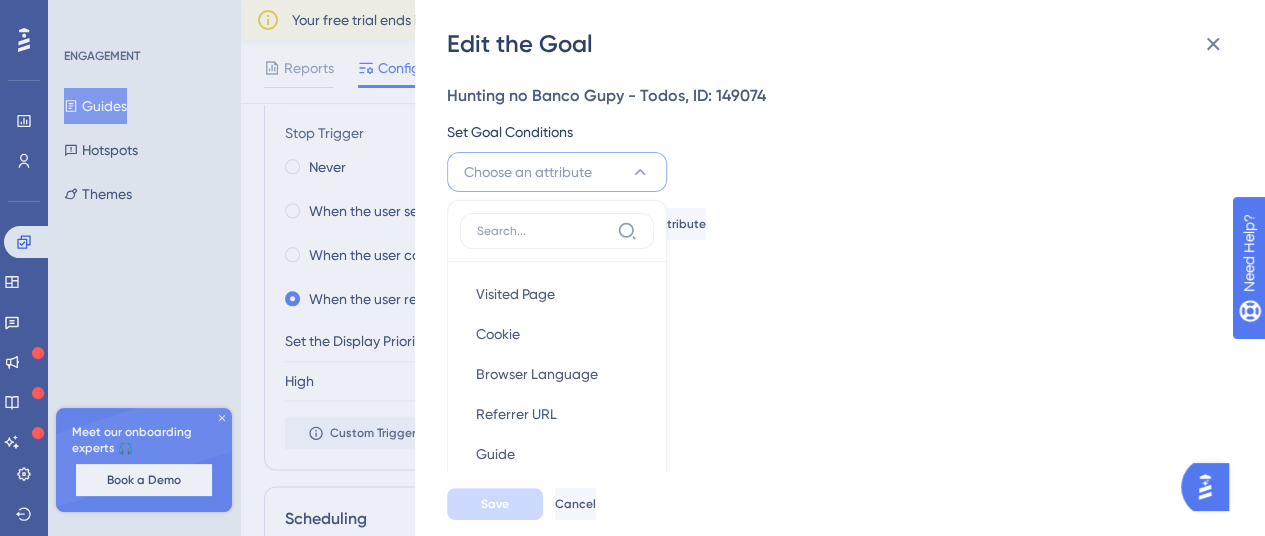 scroll, scrollTop: 65, scrollLeft: 0, axis: vertical 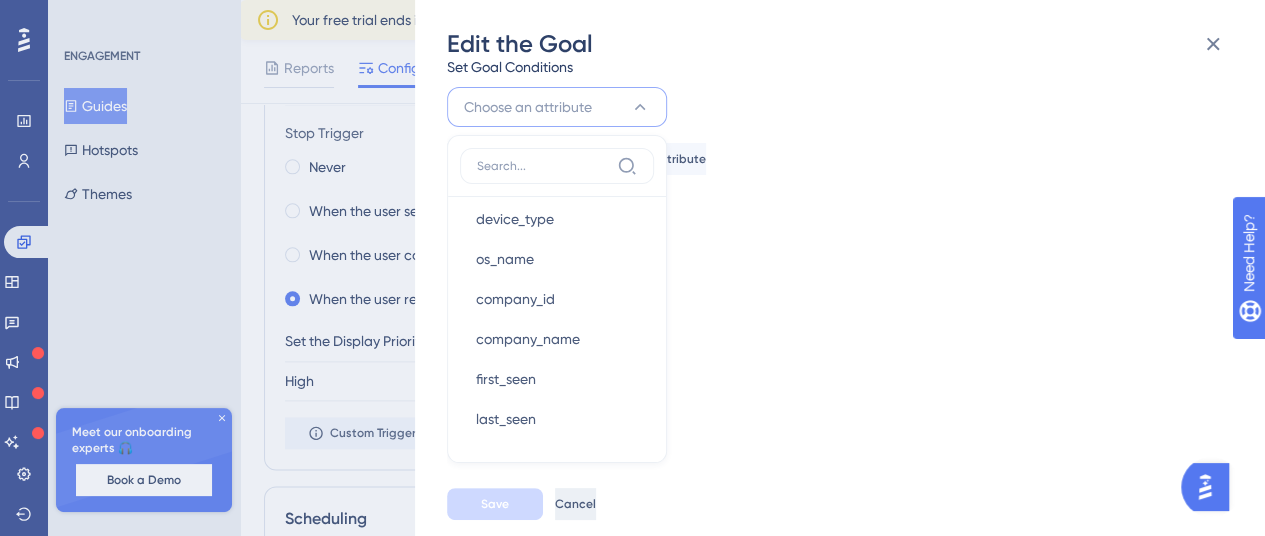 click on "Cancel" at bounding box center [575, 504] 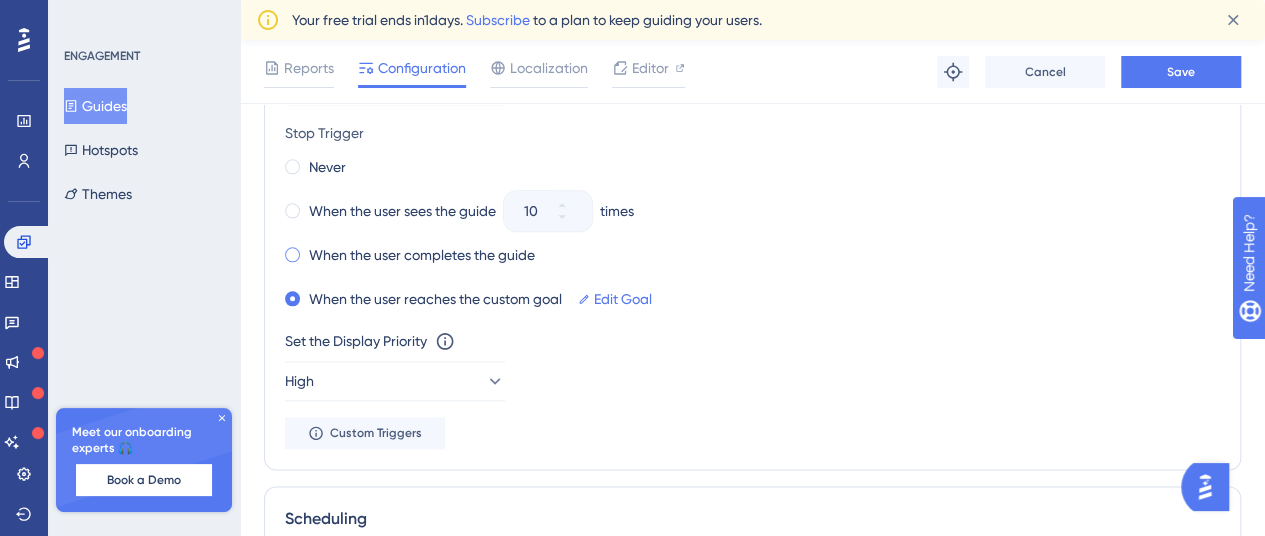 click at bounding box center (292, 254) 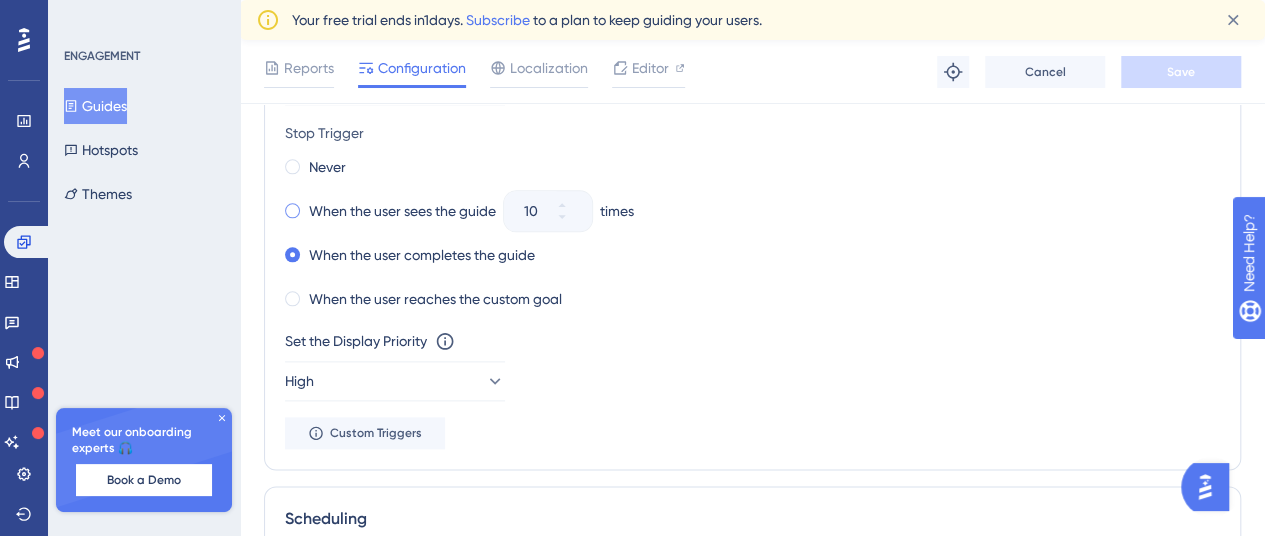 click at bounding box center (292, 210) 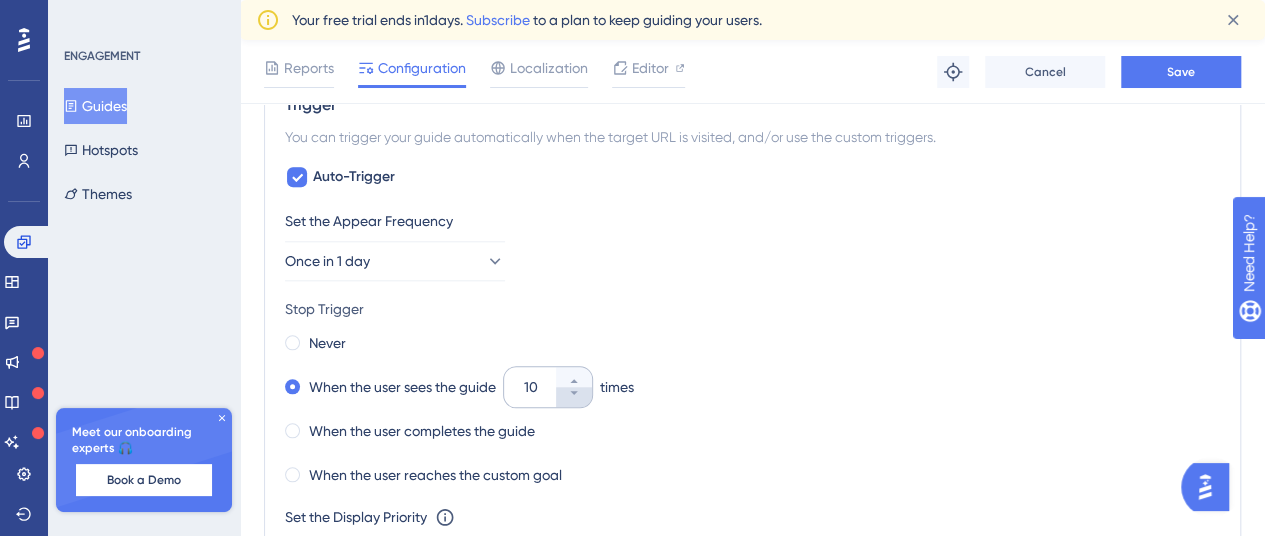 scroll, scrollTop: 917, scrollLeft: 15, axis: both 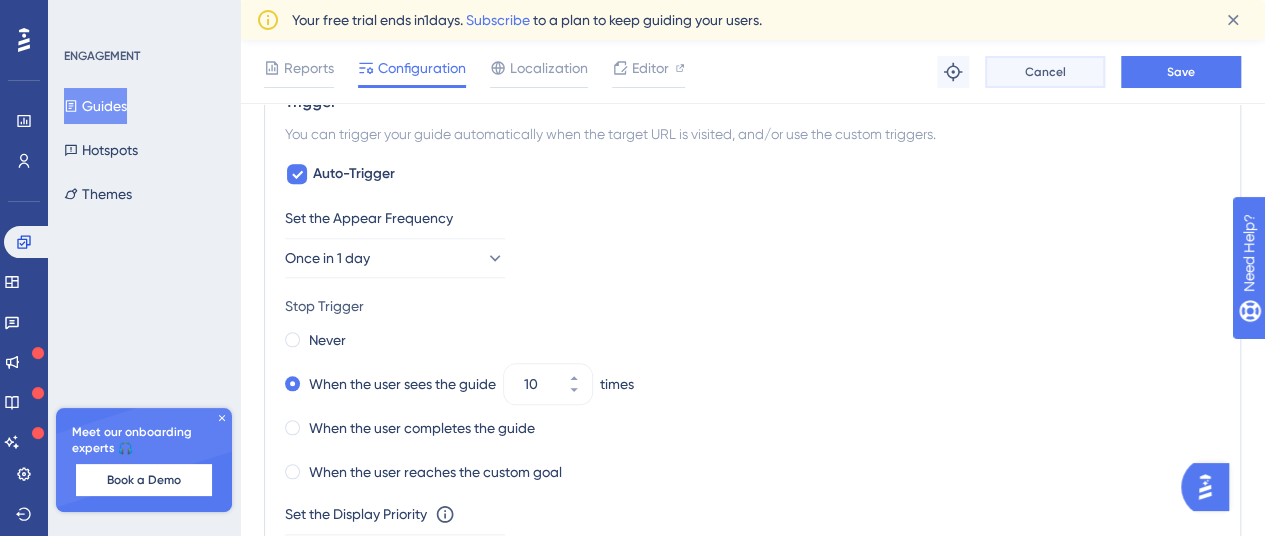 click on "Cancel" at bounding box center [1045, 72] 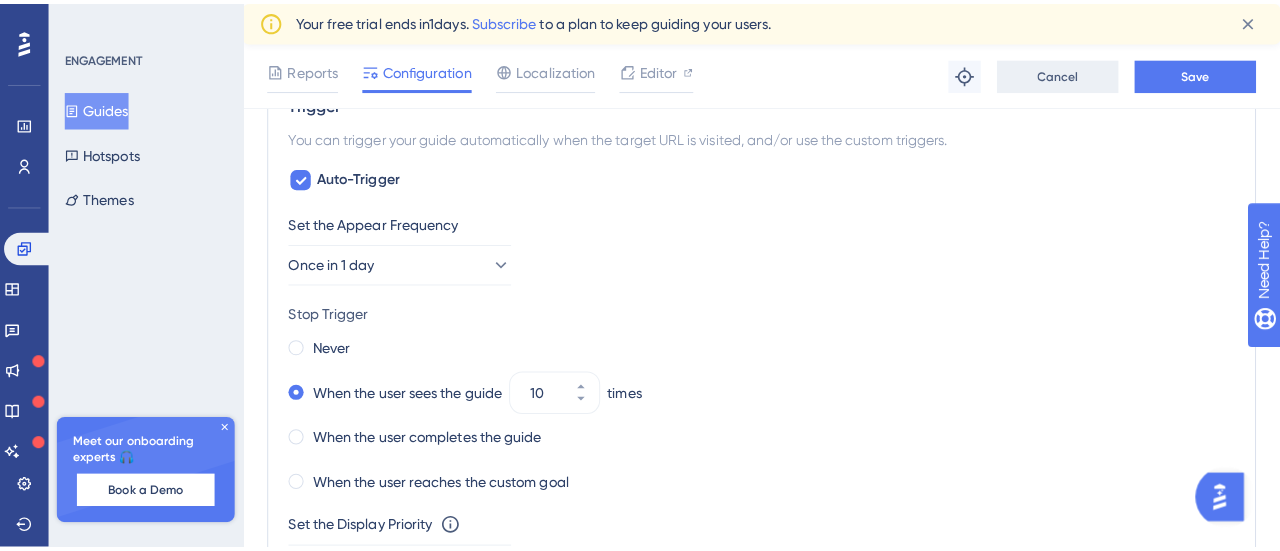 scroll, scrollTop: 917, scrollLeft: 0, axis: vertical 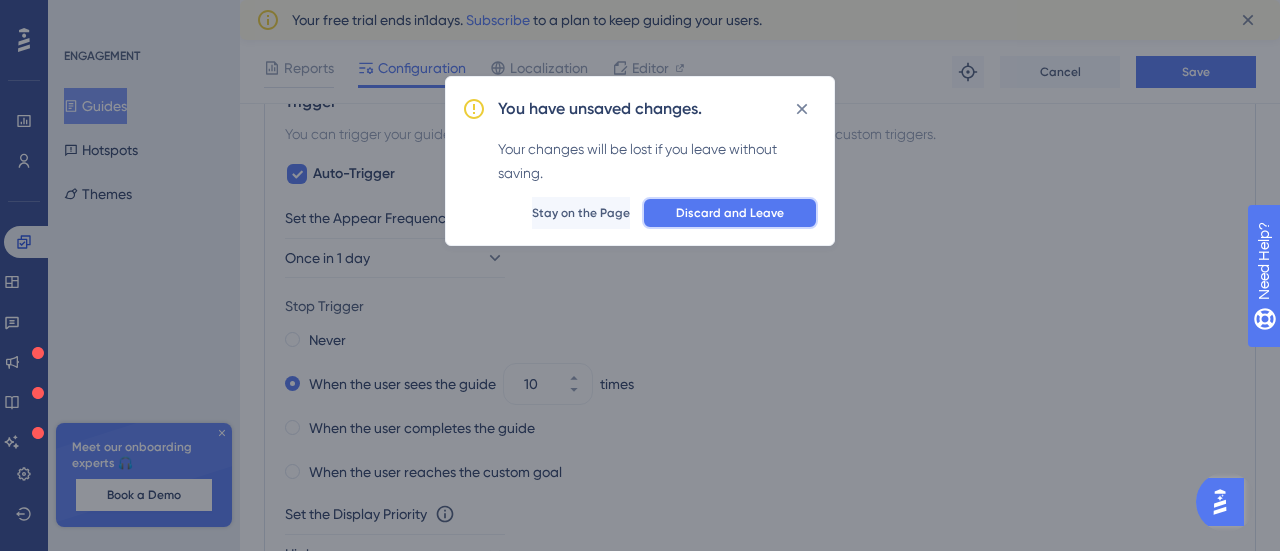 click on "Discard and Leave" at bounding box center [730, 213] 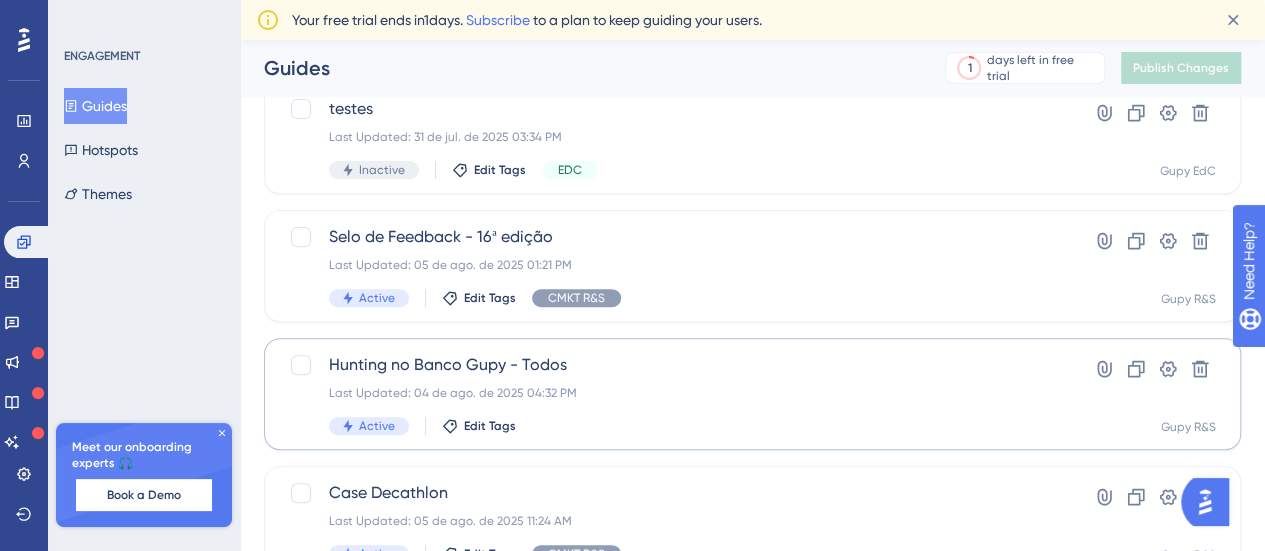 scroll, scrollTop: 325, scrollLeft: 0, axis: vertical 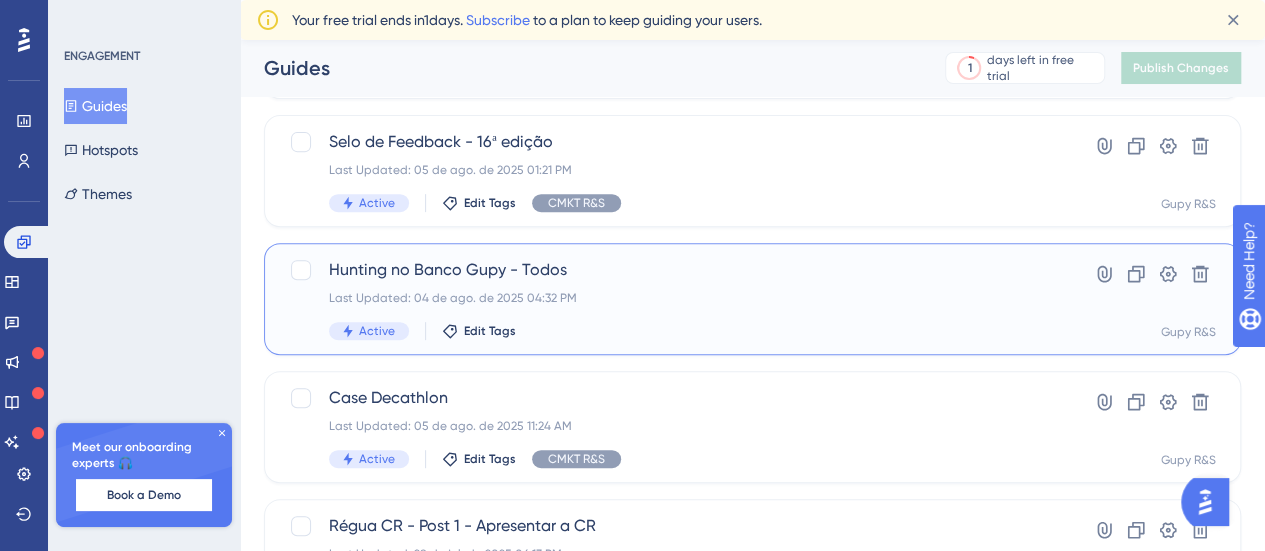 click on "Hunting no Banco Gupy - Todos Last Updated: 04 de ago. de 2025 04:32 PM Active Edit Tags" at bounding box center (672, 299) 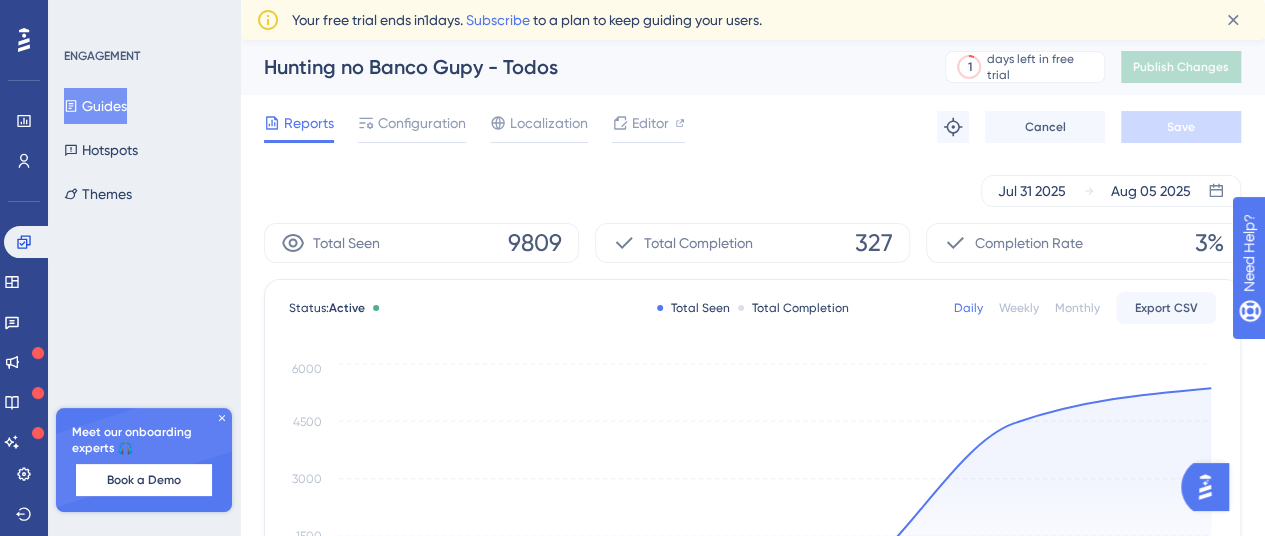 scroll, scrollTop: 0, scrollLeft: 0, axis: both 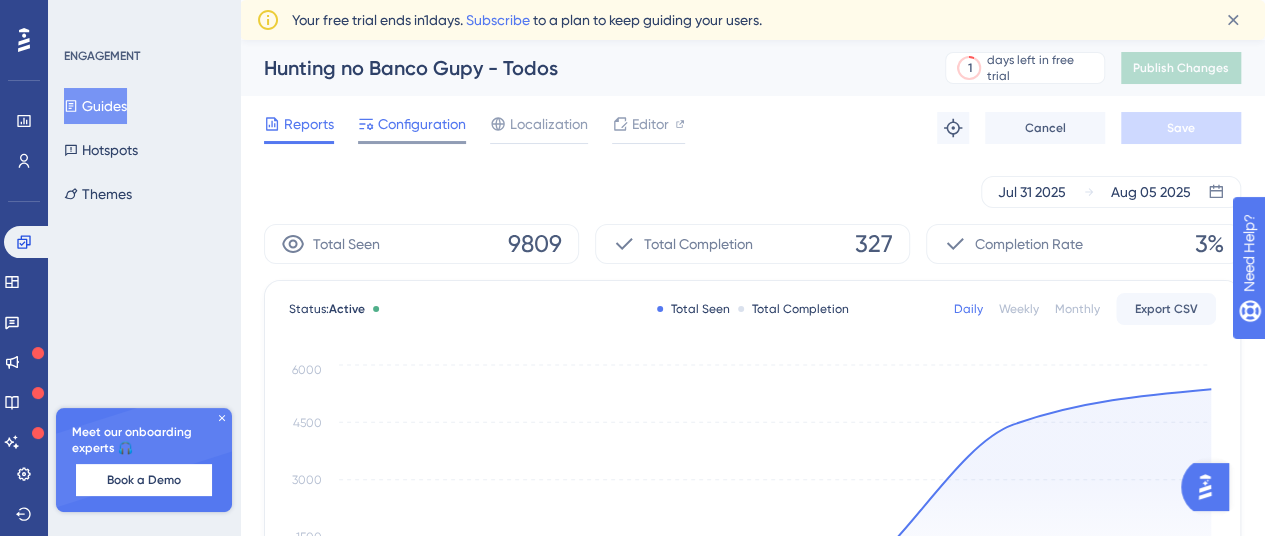 click on "Configuration" at bounding box center (422, 124) 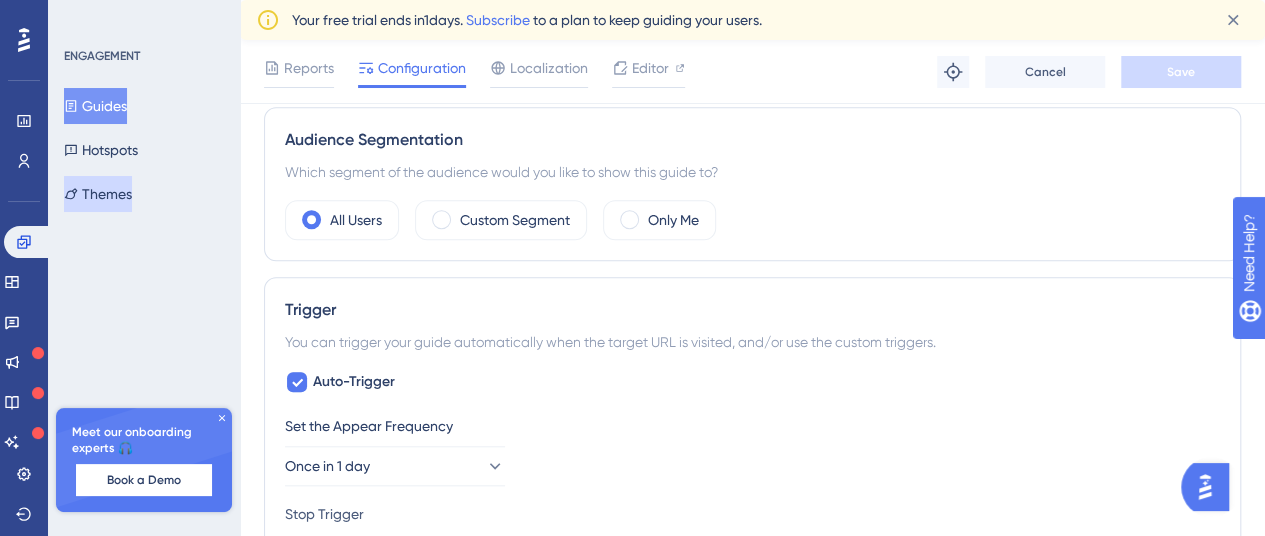 scroll, scrollTop: 708, scrollLeft: 15, axis: both 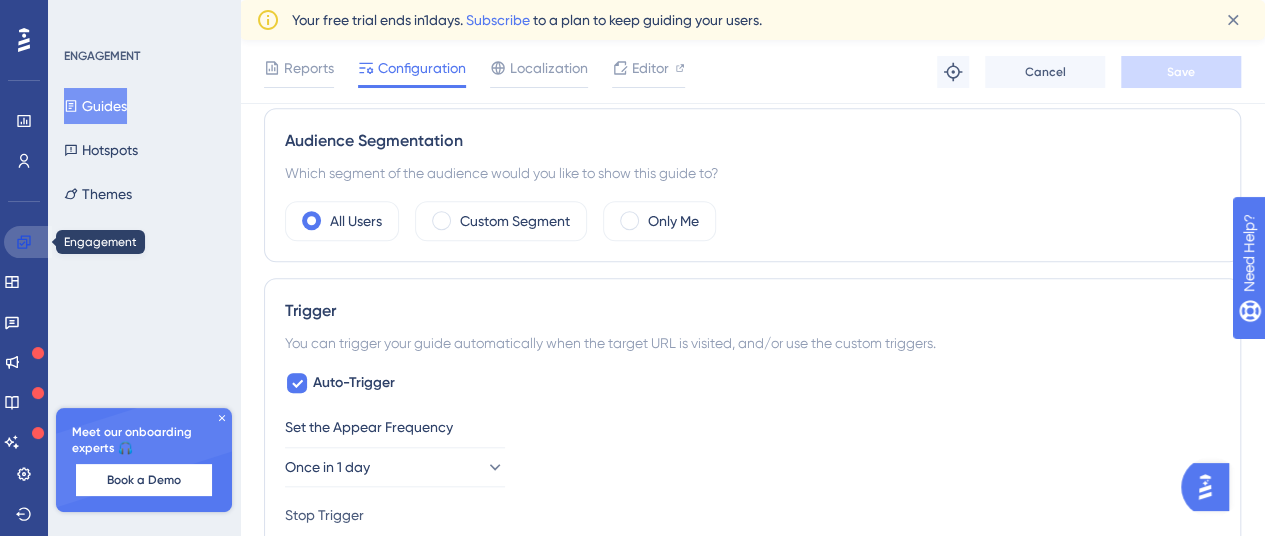 click 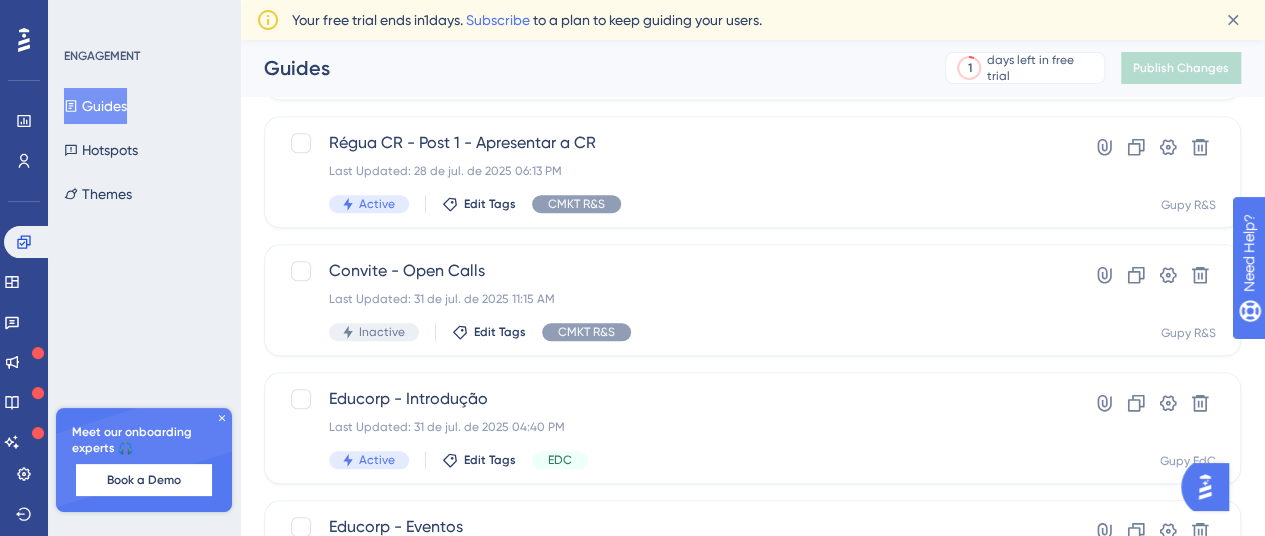 scroll, scrollTop: 0, scrollLeft: 0, axis: both 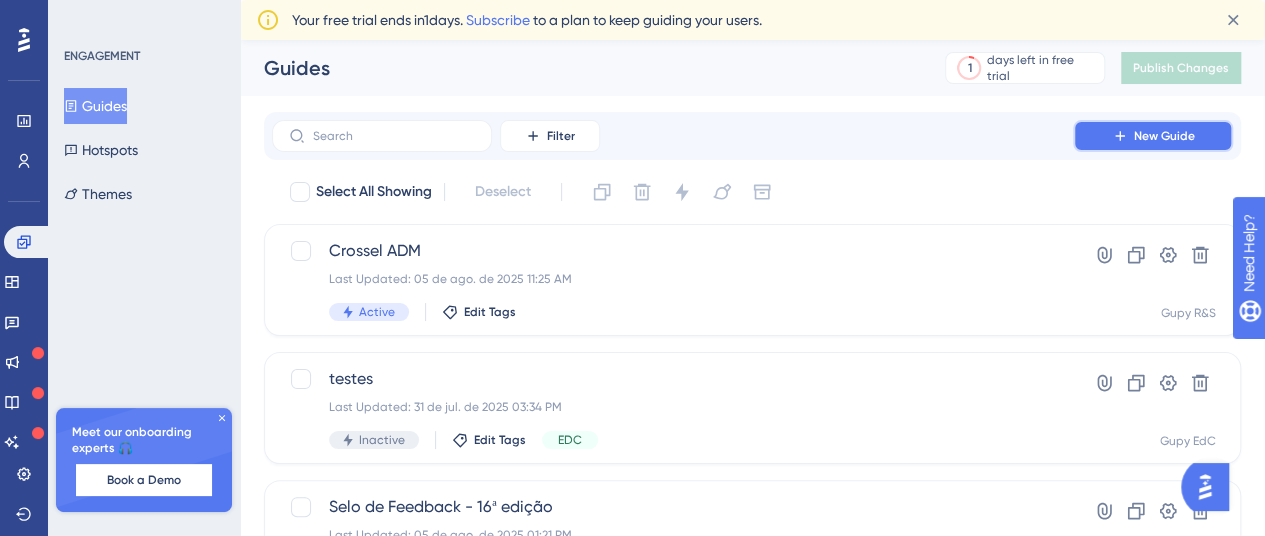 click 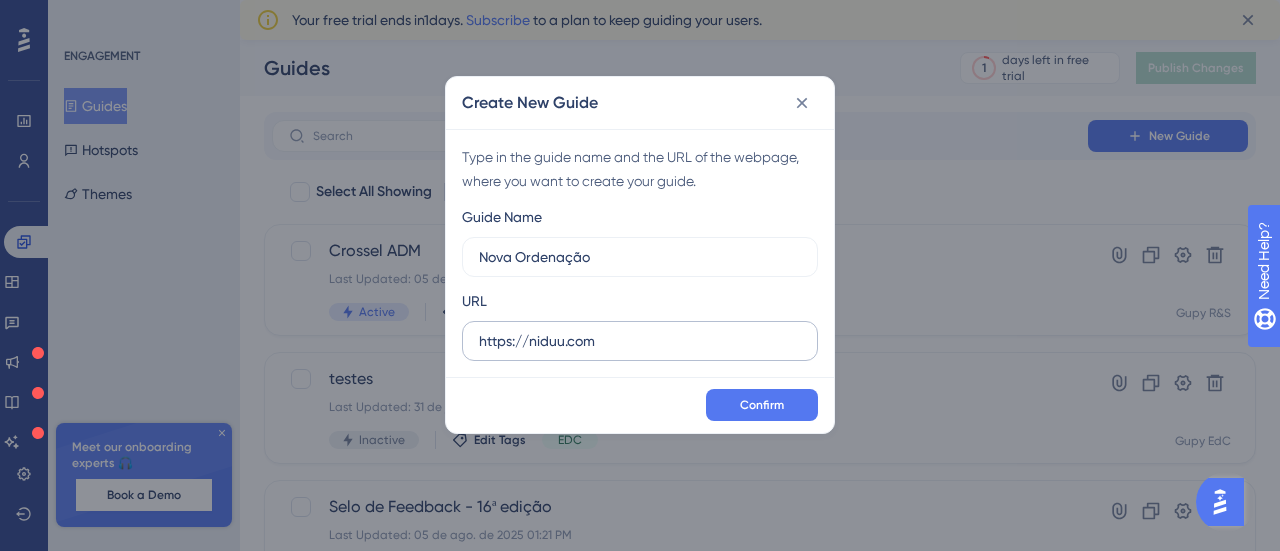type on "Nova Ordenação" 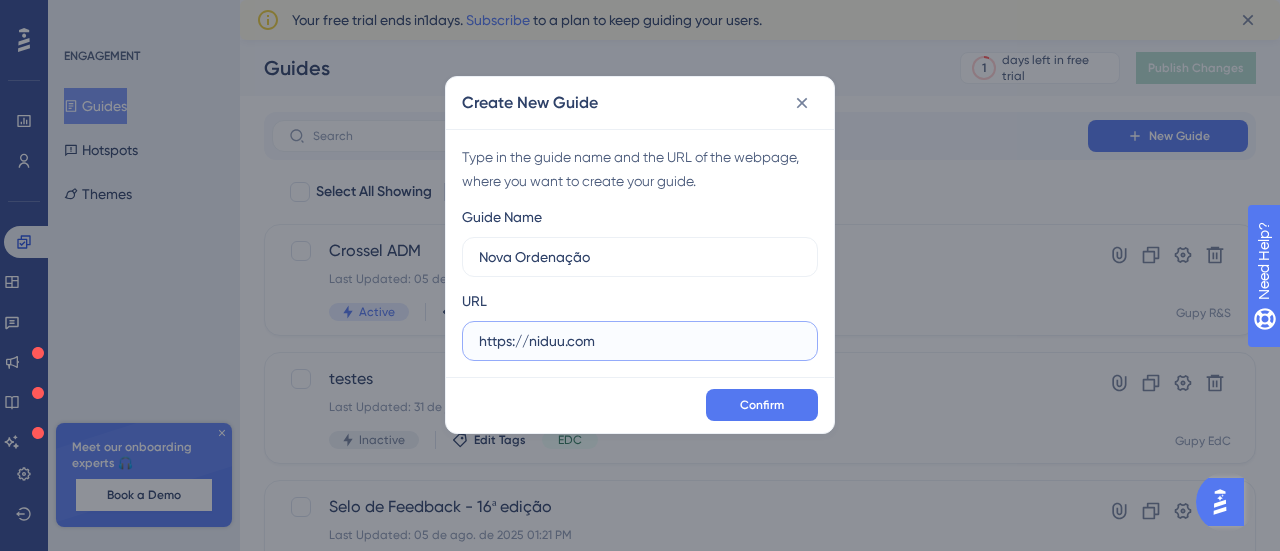 drag, startPoint x: 608, startPoint y: 335, endPoint x: 428, endPoint y: 342, distance: 180.13606 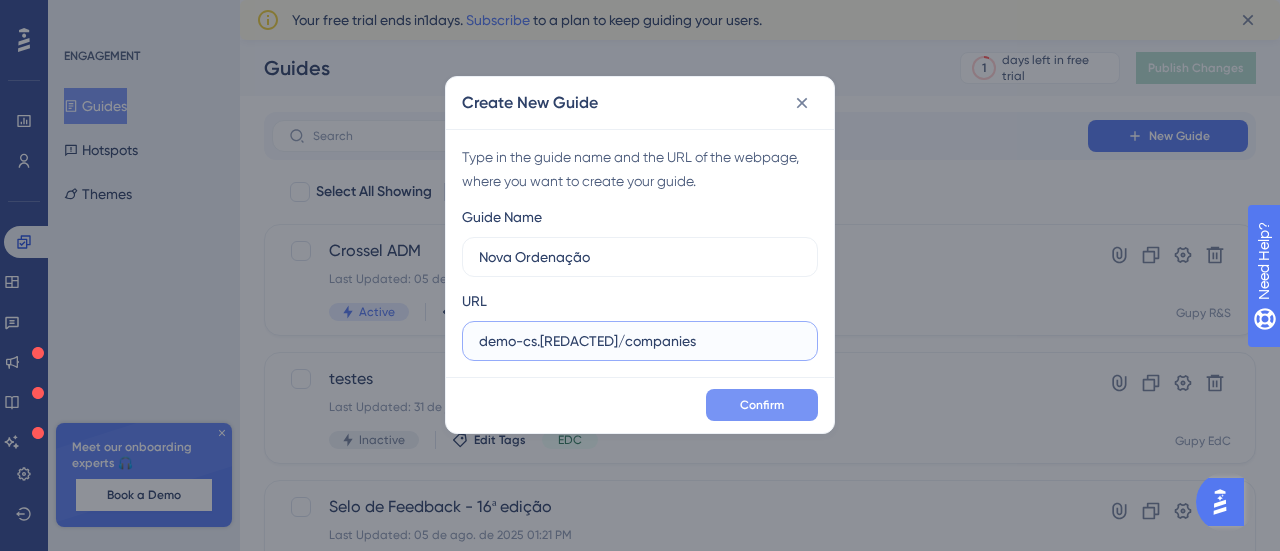 type on "demo-cs.gupy.io/companies" 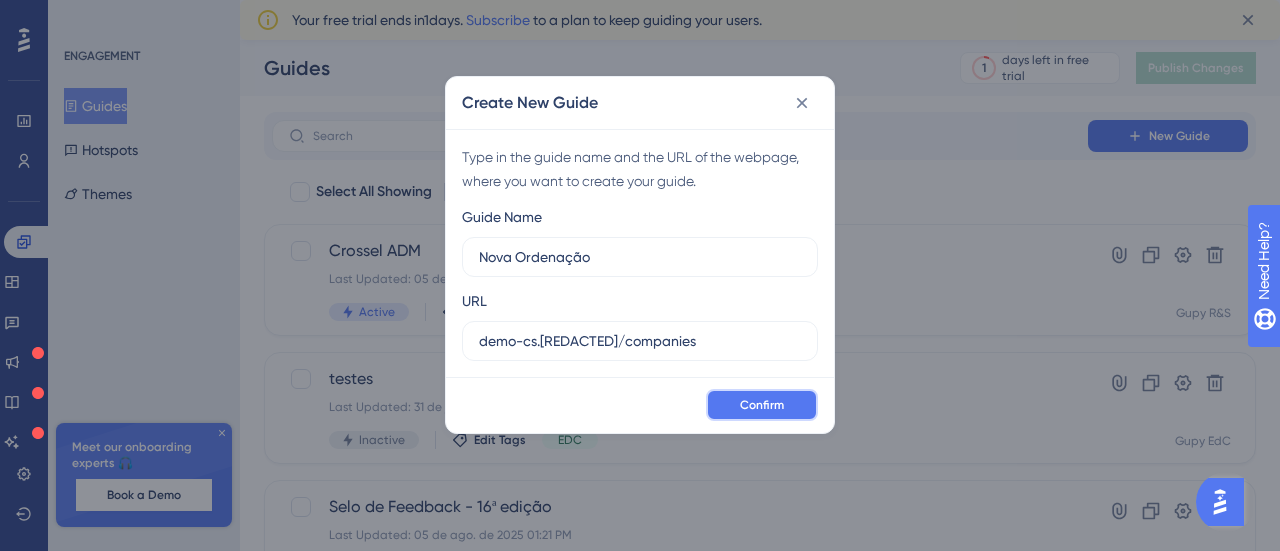 click on "Confirm" at bounding box center [762, 405] 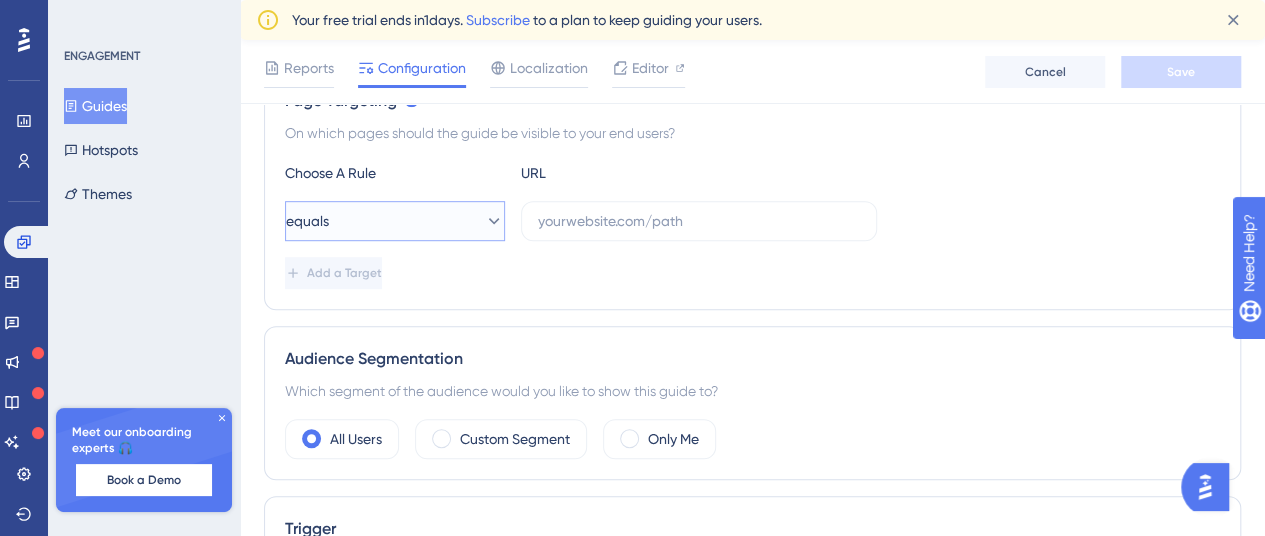 click on "equals" at bounding box center [395, 221] 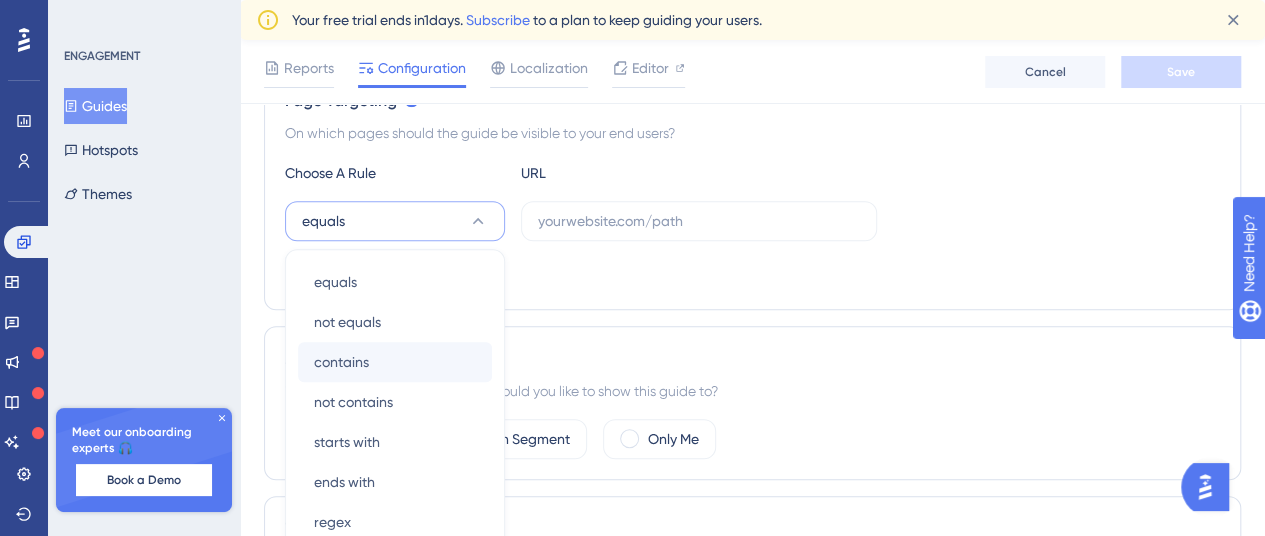 scroll, scrollTop: 621, scrollLeft: 0, axis: vertical 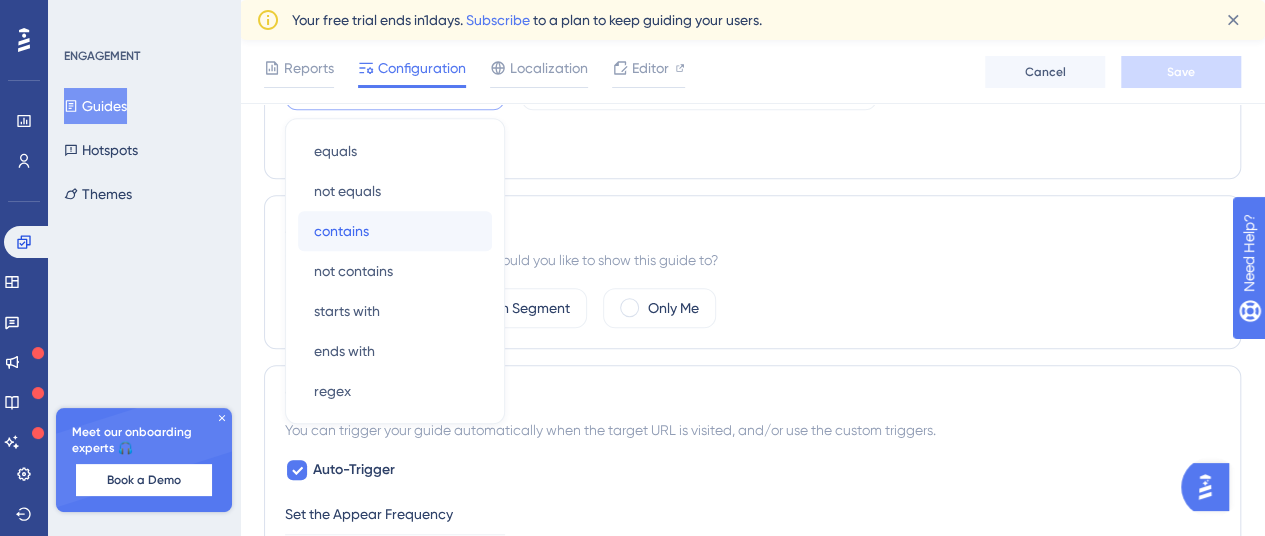 click on "contains contains" at bounding box center [395, 231] 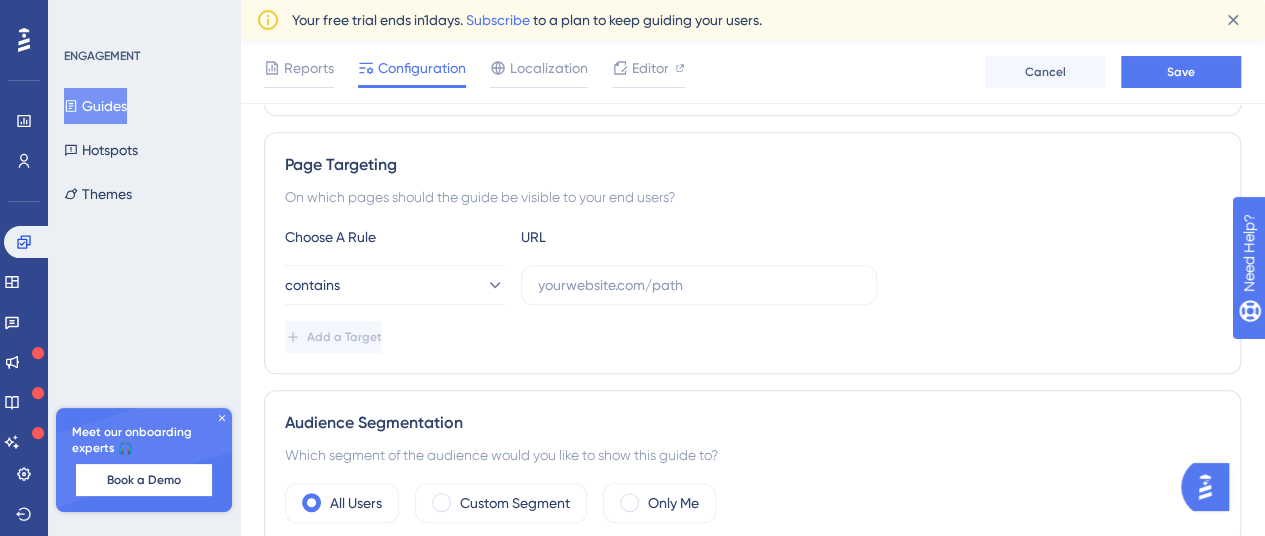 scroll, scrollTop: 403, scrollLeft: 0, axis: vertical 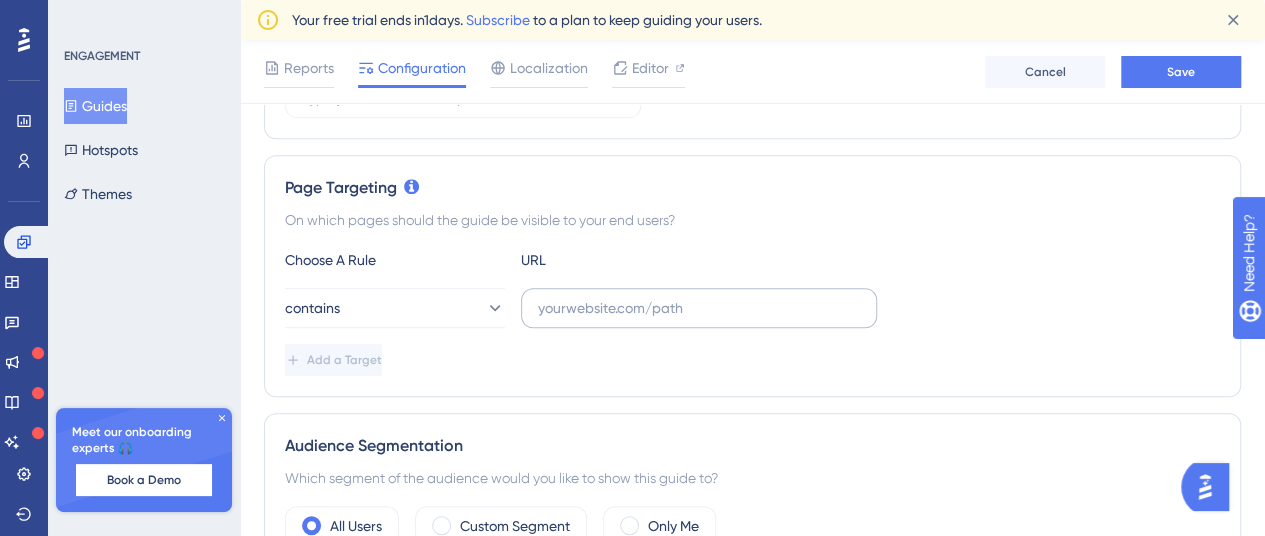click on "Choose A Rule URL contains Add a Target" at bounding box center [752, 312] 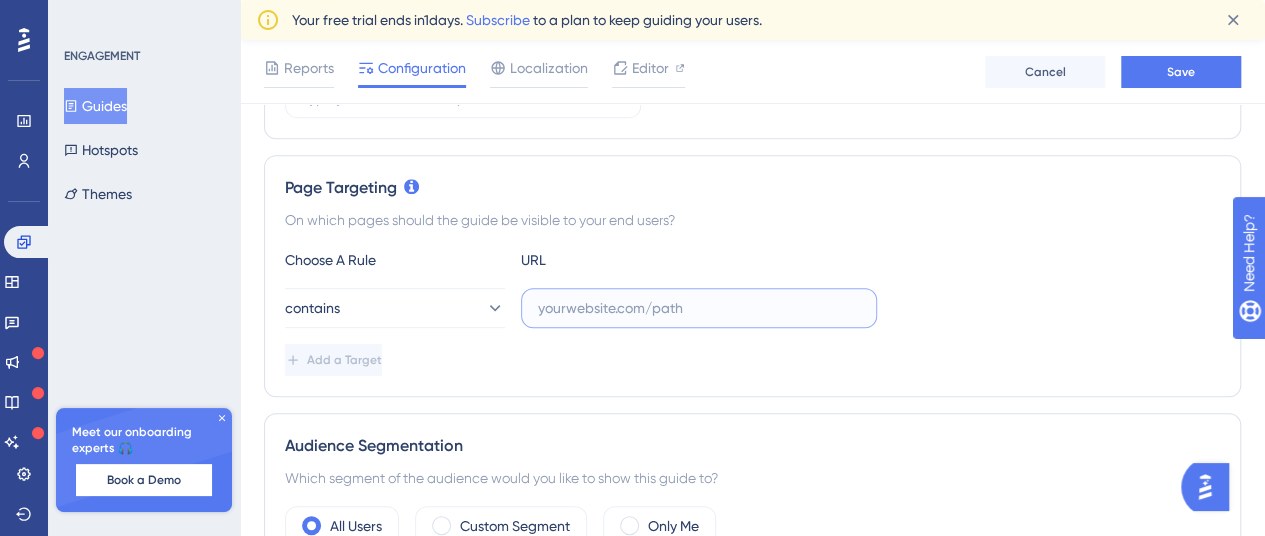 click at bounding box center [699, 308] 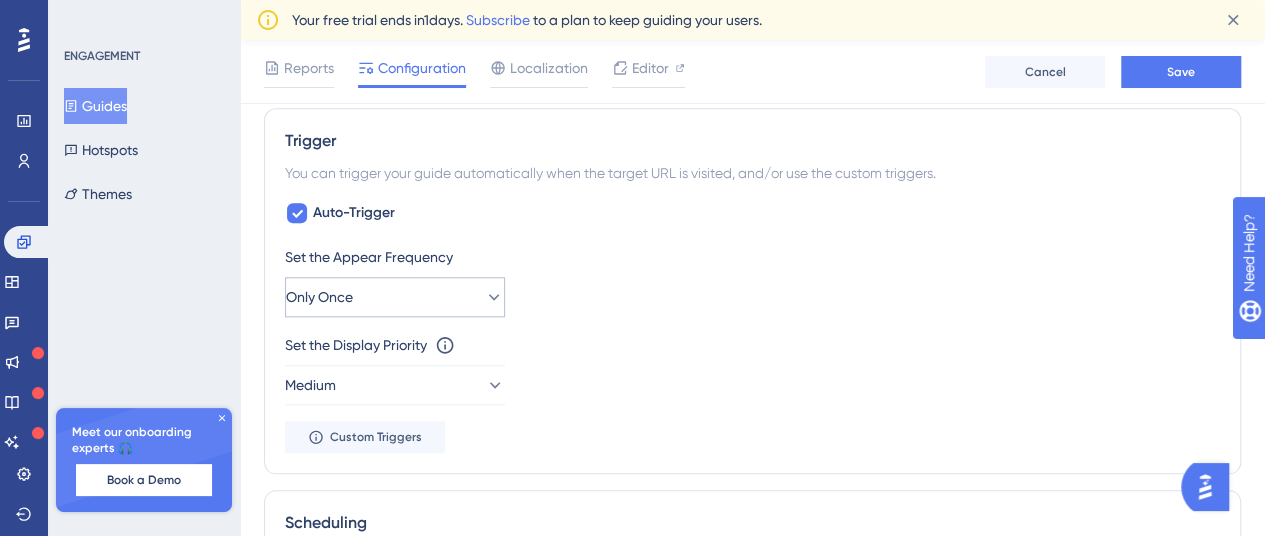 type on "gupy.io/companies" 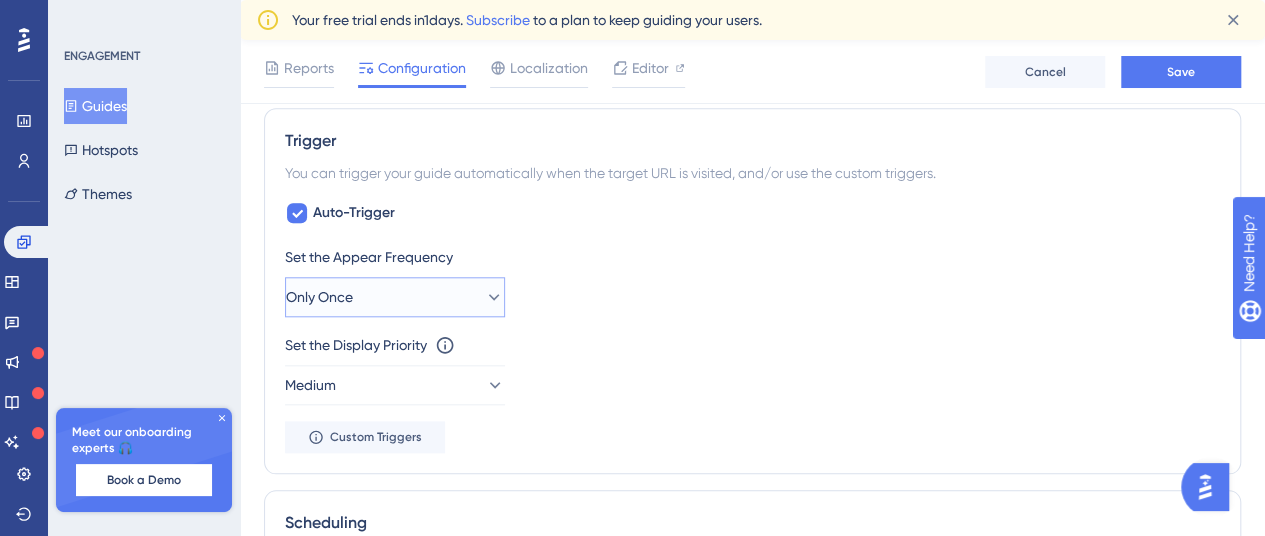 click on "Only Once" at bounding box center [395, 297] 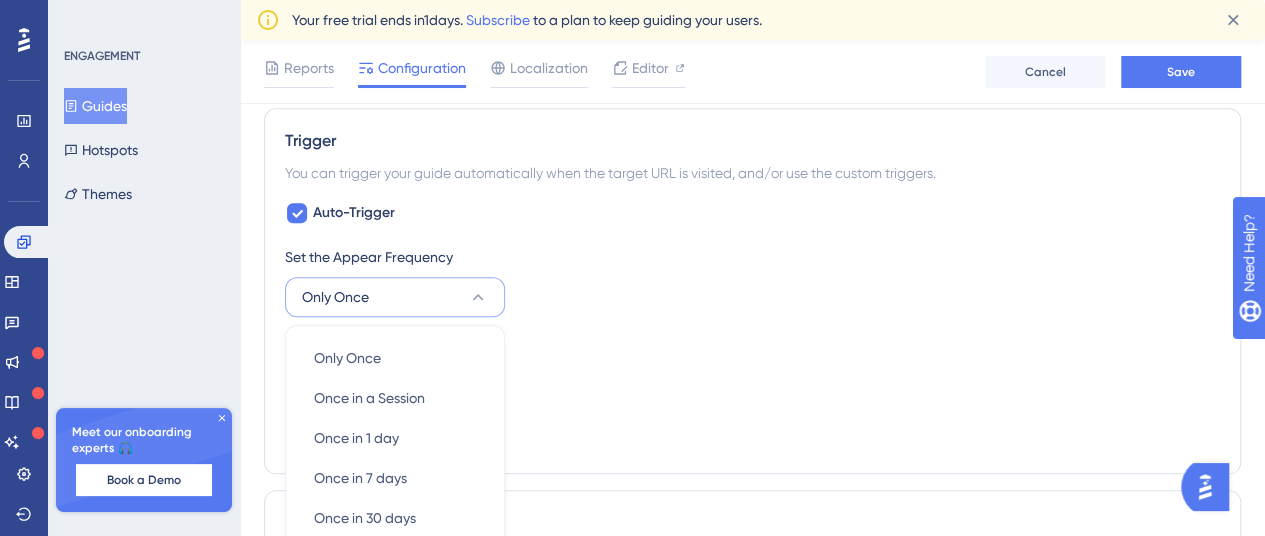 scroll, scrollTop: 1080, scrollLeft: 0, axis: vertical 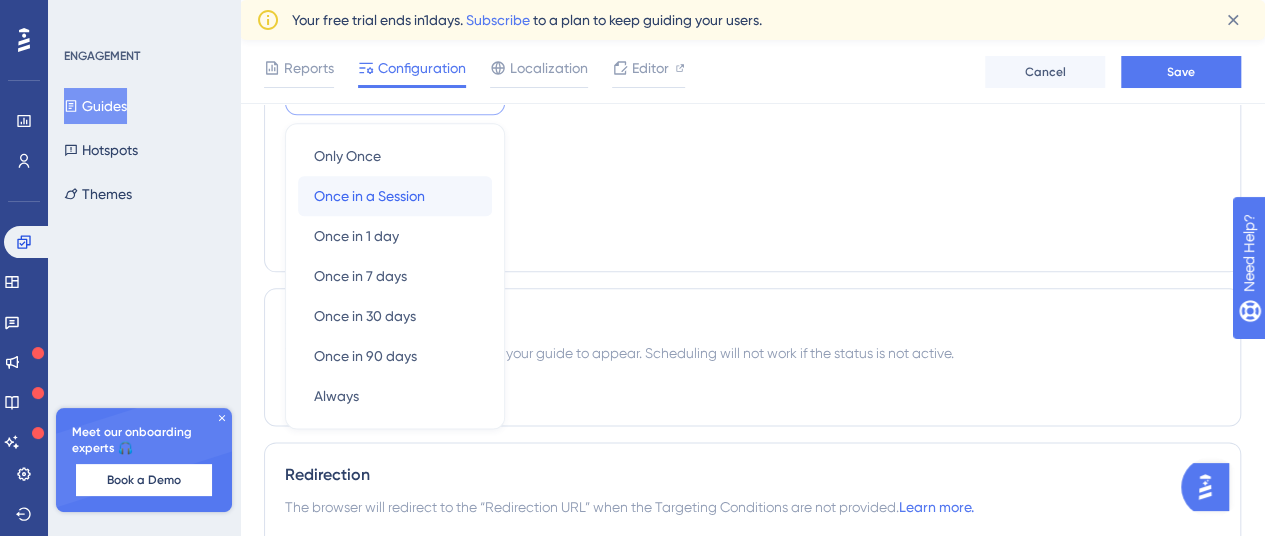 click on "Once in a Session Once in a Session" at bounding box center (395, 196) 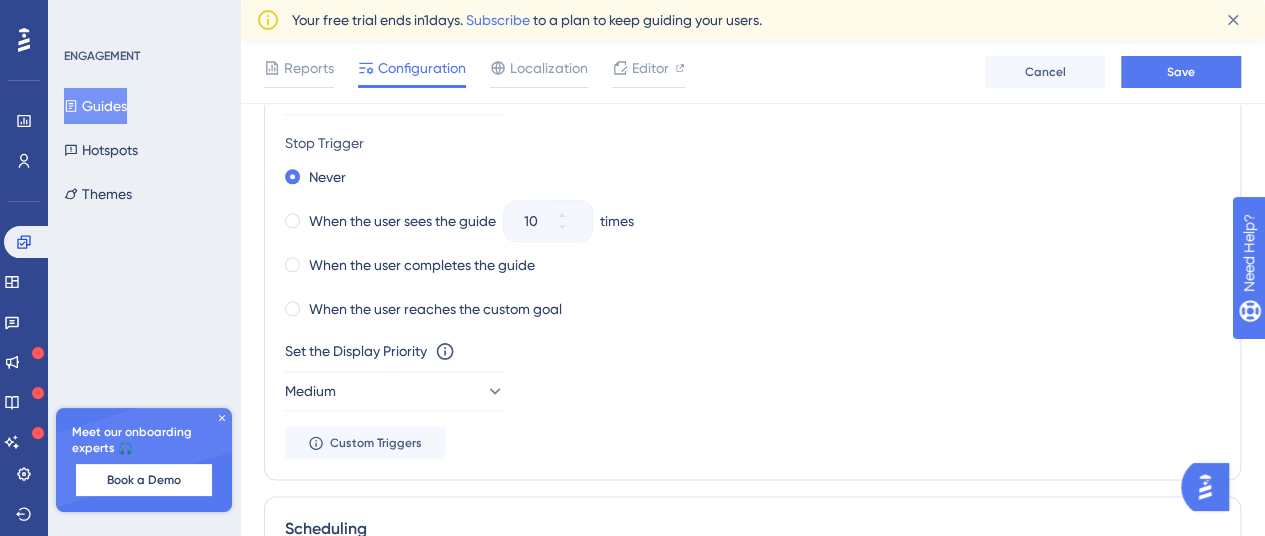 drag, startPoint x: 732, startPoint y: 235, endPoint x: 782, endPoint y: 240, distance: 50.24938 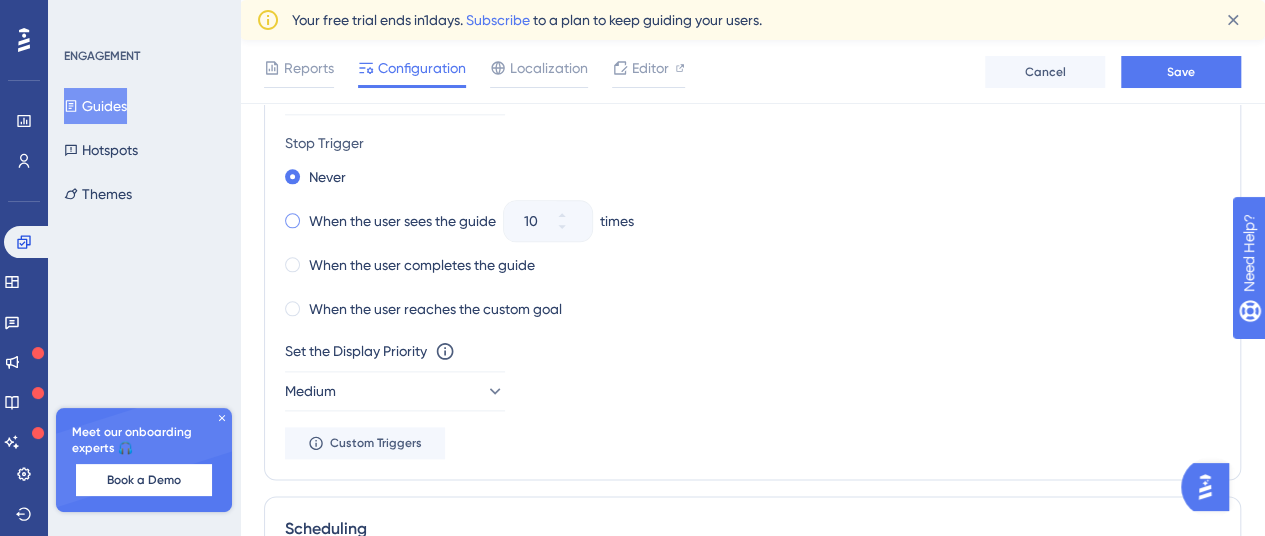 click on "When the user sees the guide" at bounding box center (402, 221) 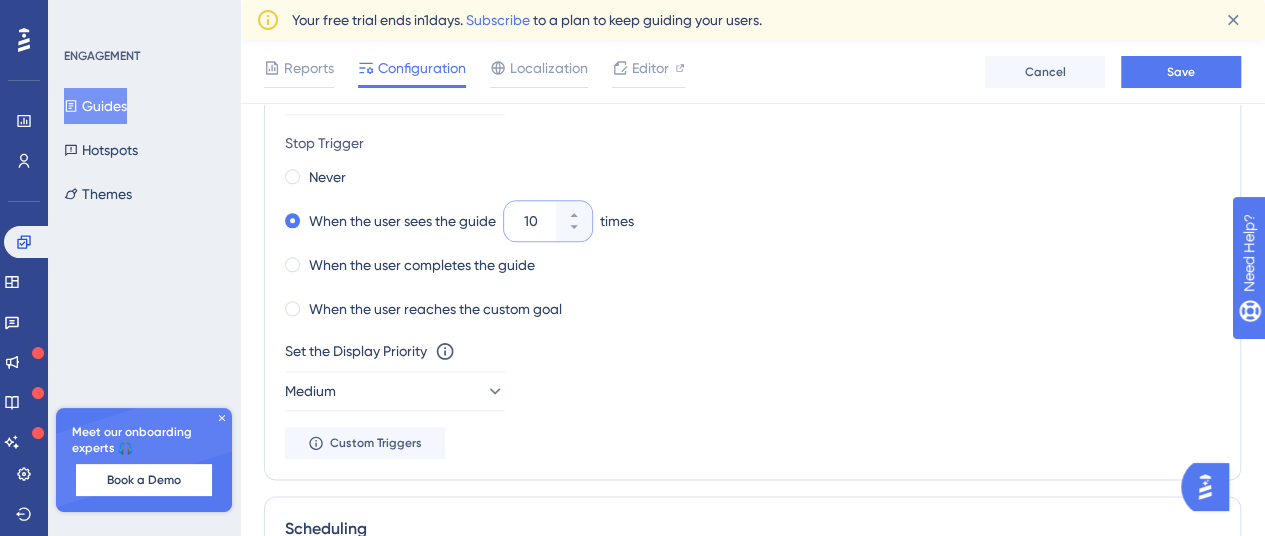click on "10" at bounding box center (538, 221) 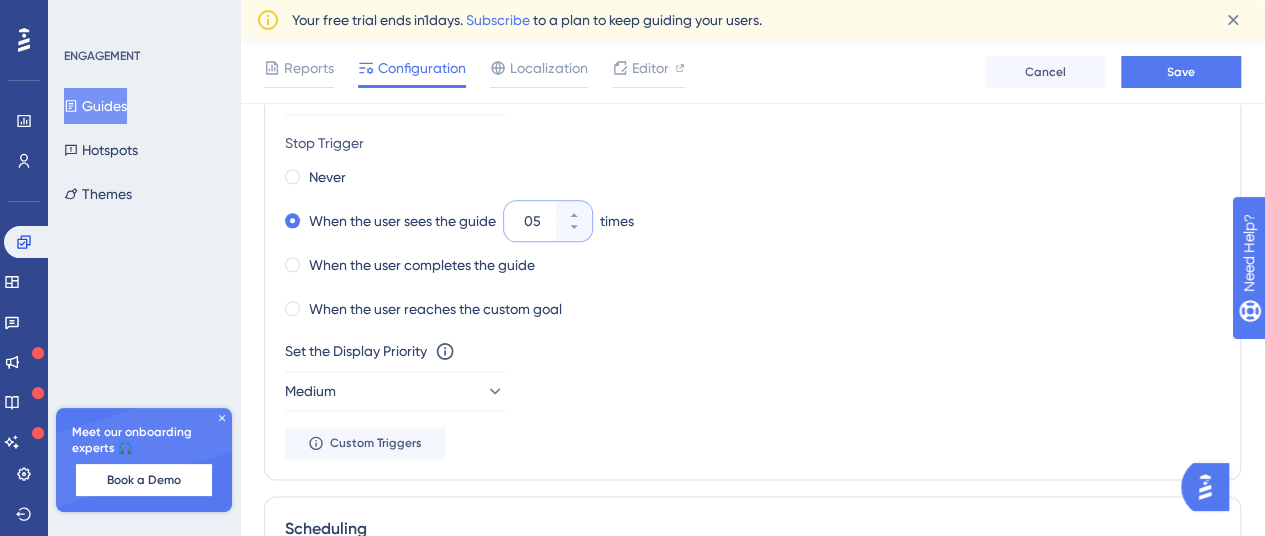 type on "05" 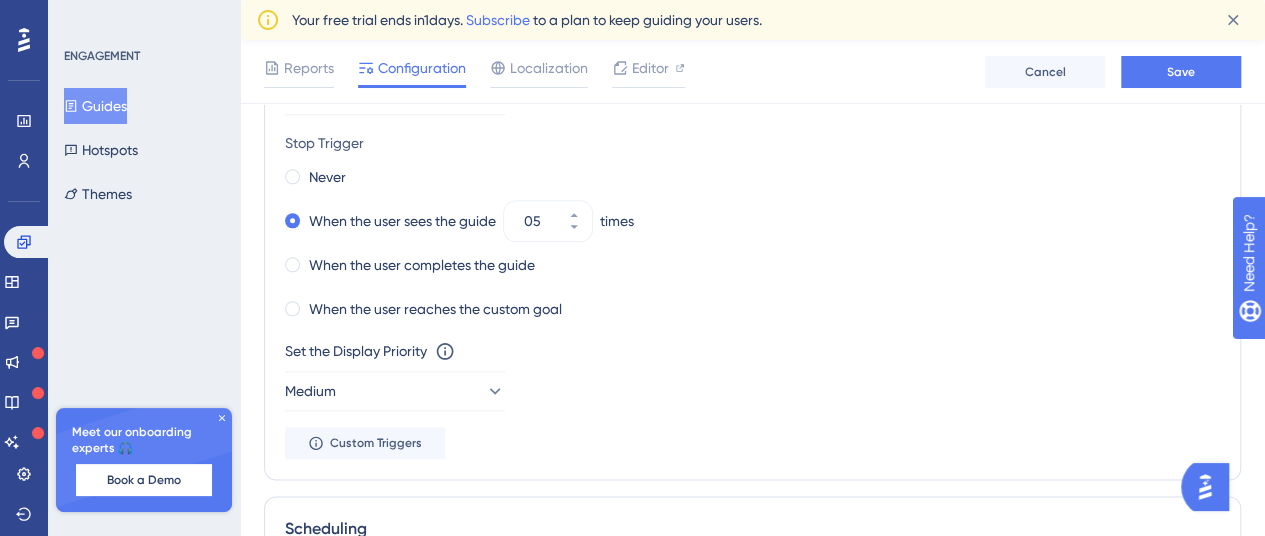 click on "Never When the user sees the guide 05 times When the user completes the guide When the user reaches the custom goal" at bounding box center [752, 243] 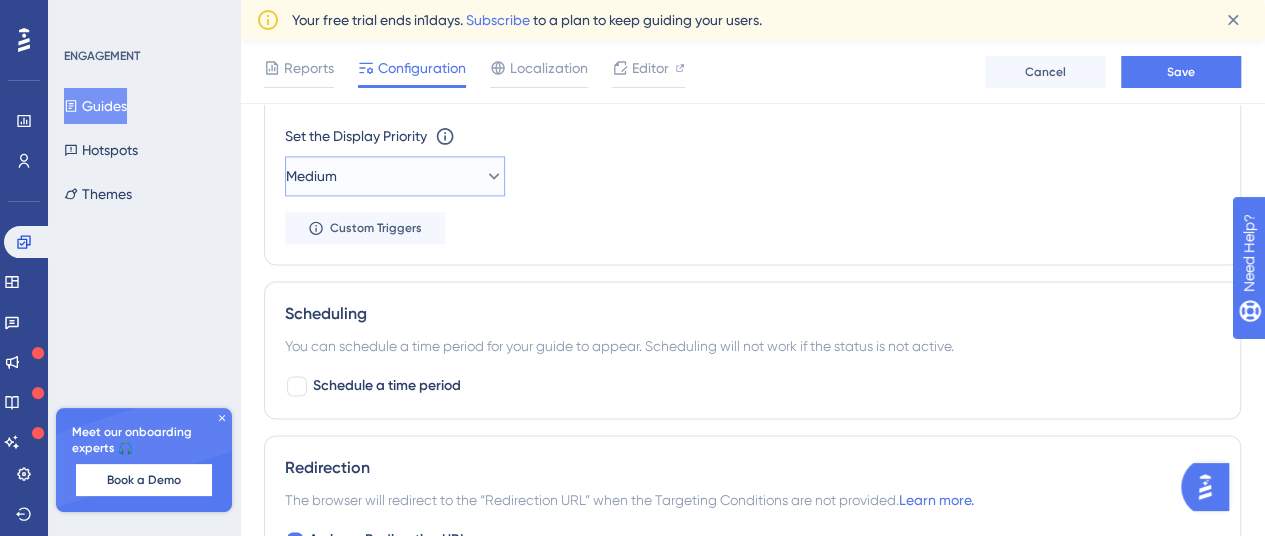 click on "Medium" at bounding box center (395, 176) 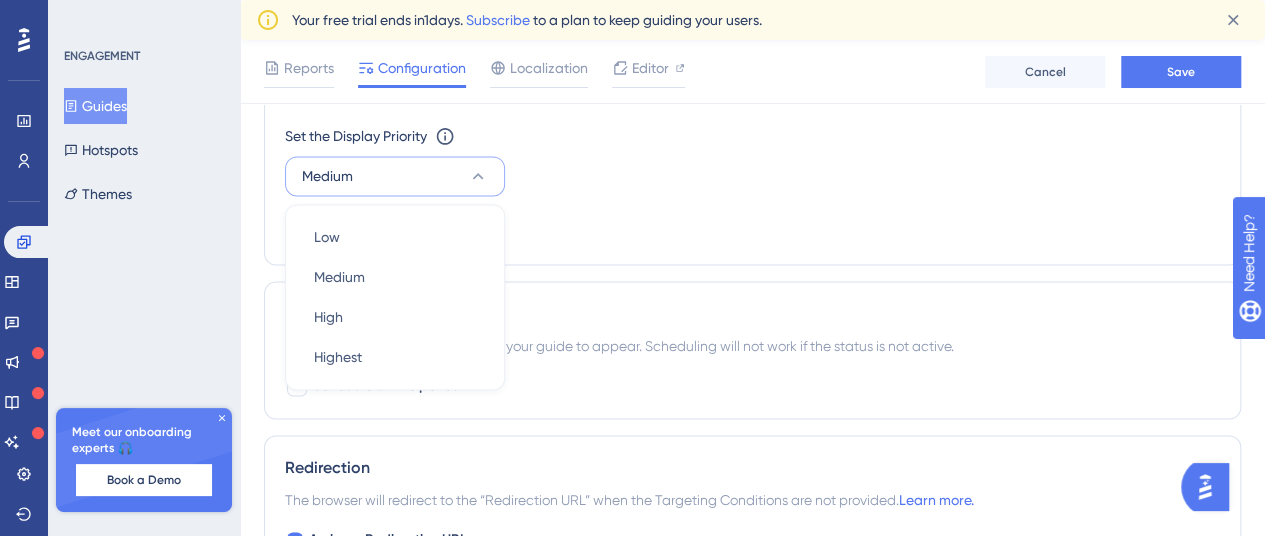 scroll, scrollTop: 1318, scrollLeft: 0, axis: vertical 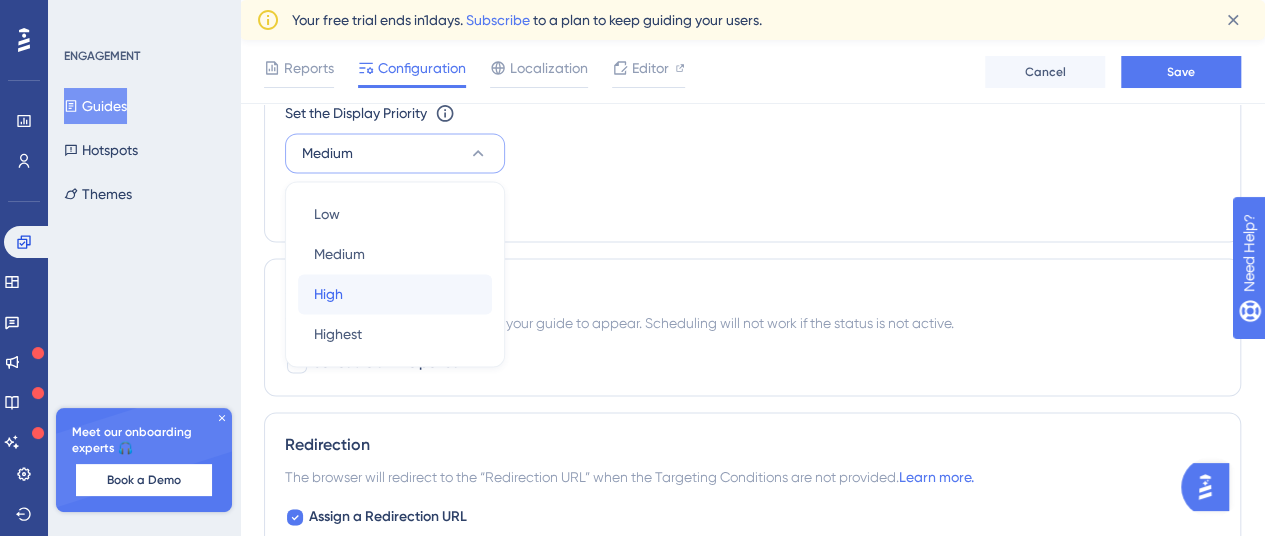 click on "High High" at bounding box center [395, 294] 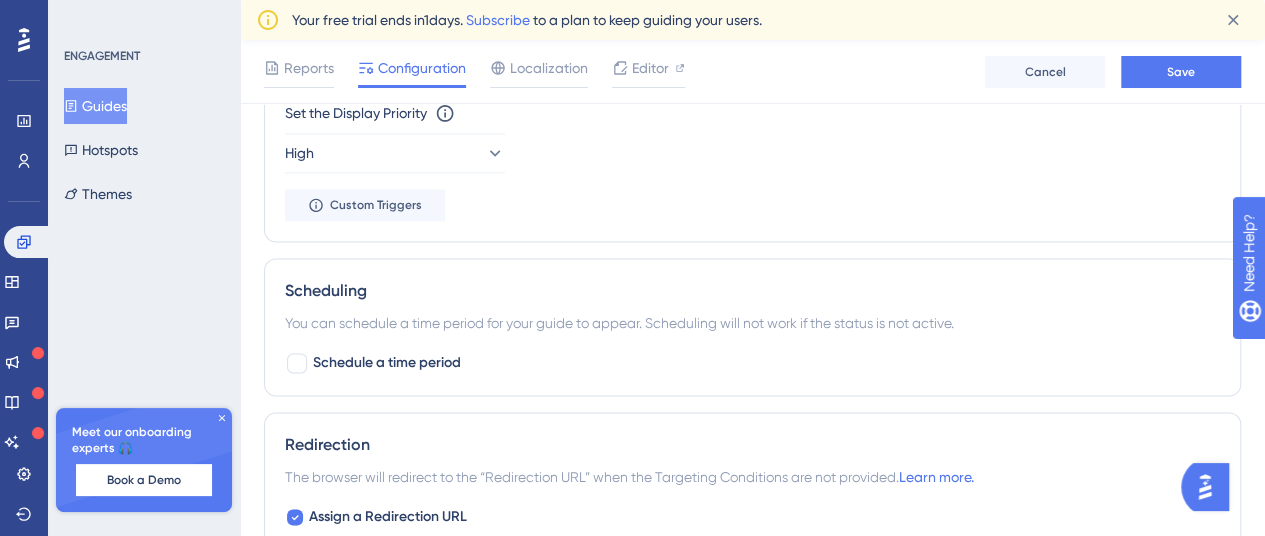 click on "Set the Appear Frequency Once in a Session Stop Trigger Never When the user sees the guide 05 times When the user completes the guide When the user reaches the custom goal Set the Display Priority This option will set the display priority between
auto-triggered materials in cases of conflicts between multiple materials High Custom Triggers" at bounding box center (752, 13) 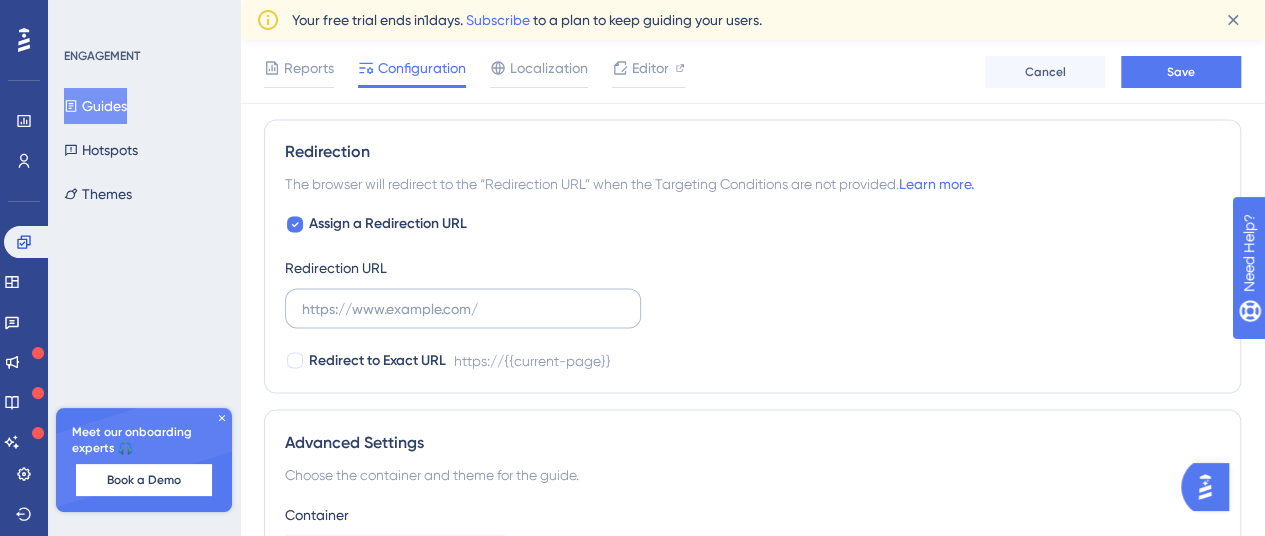 scroll, scrollTop: 1662, scrollLeft: 0, axis: vertical 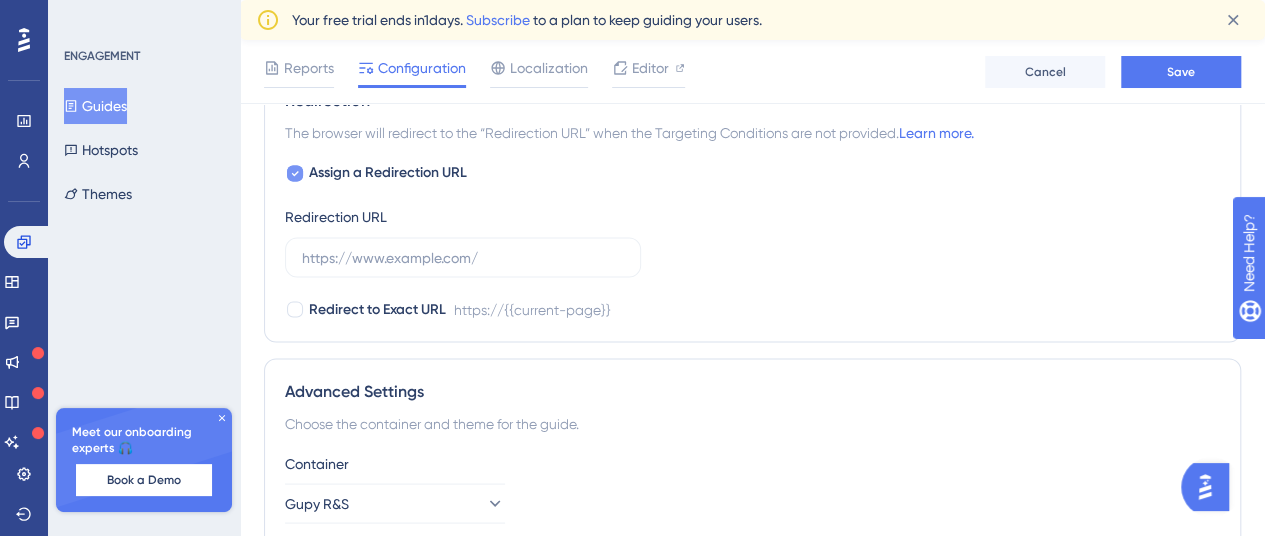 click at bounding box center [295, 173] 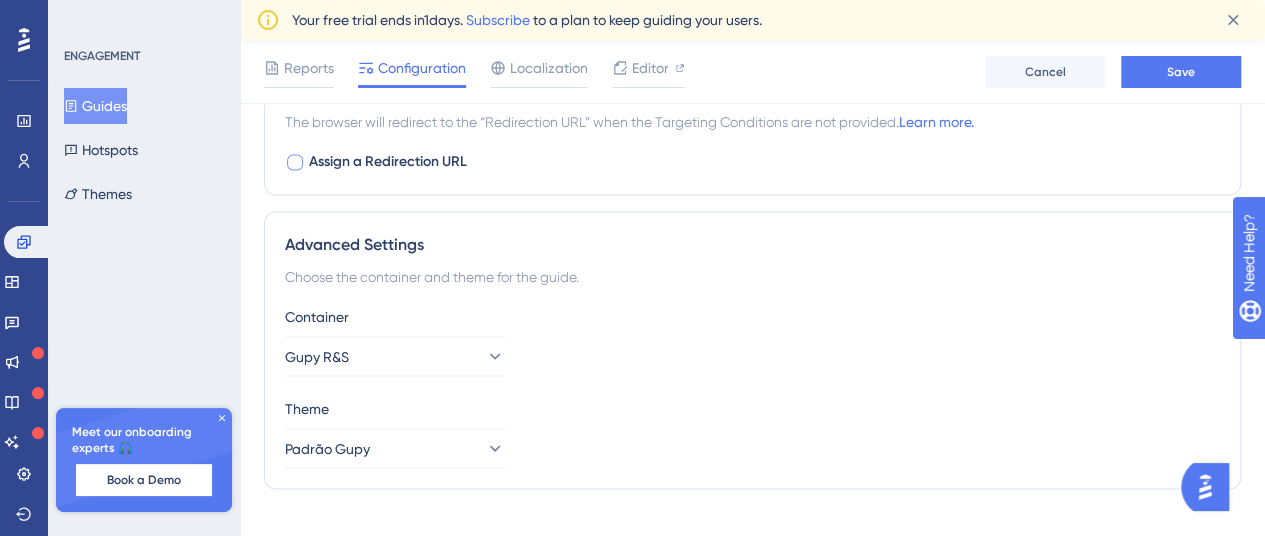 scroll, scrollTop: 1699, scrollLeft: 0, axis: vertical 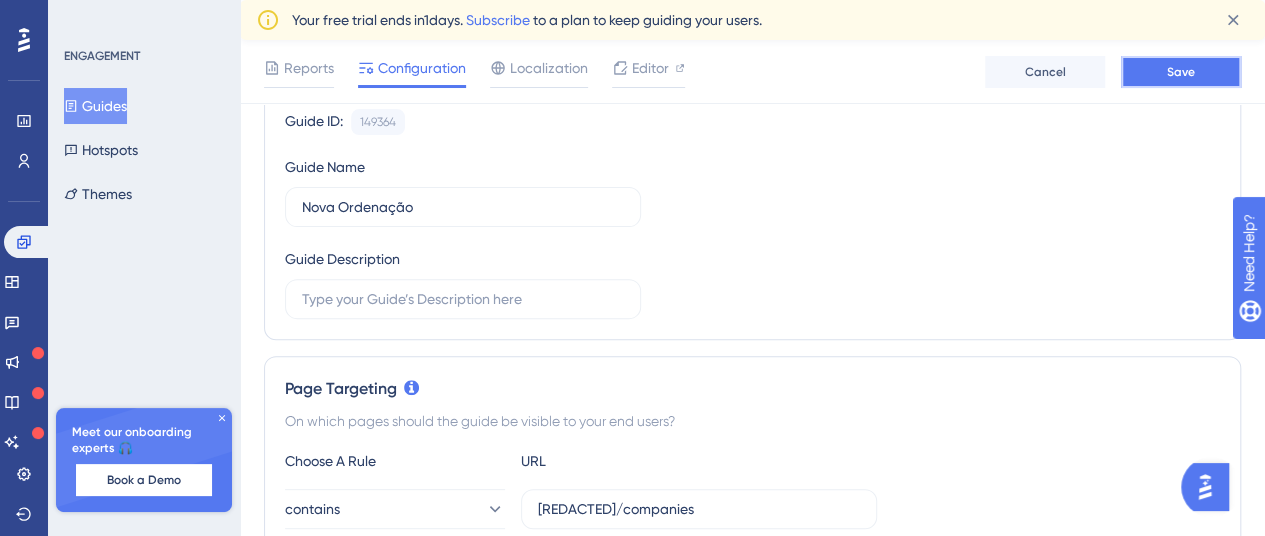 click on "Save" at bounding box center [1181, 72] 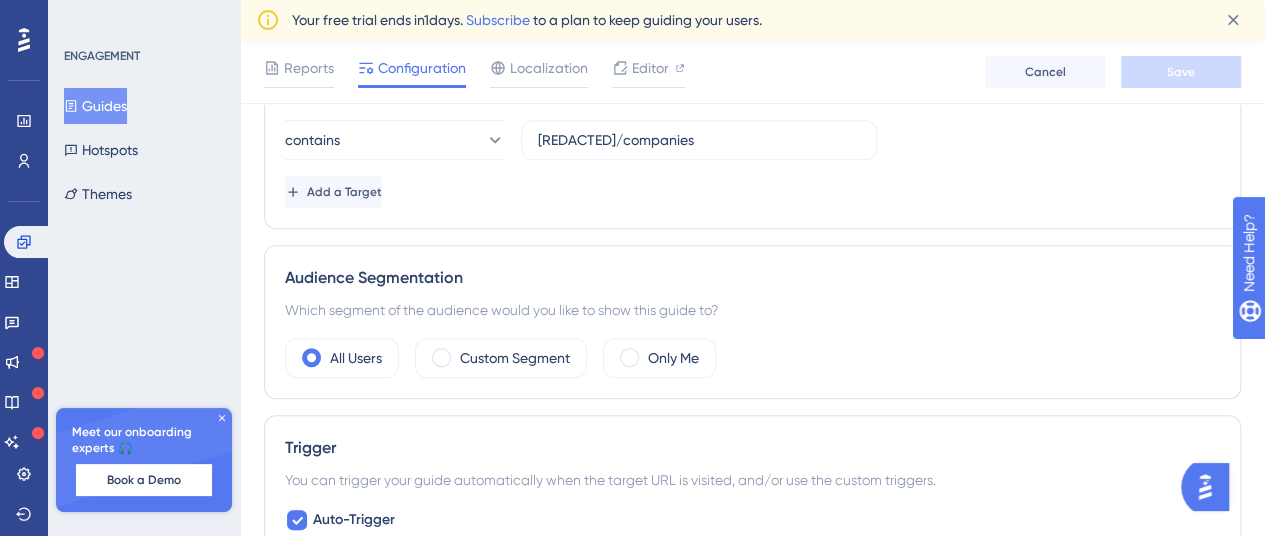 scroll, scrollTop: 0, scrollLeft: 0, axis: both 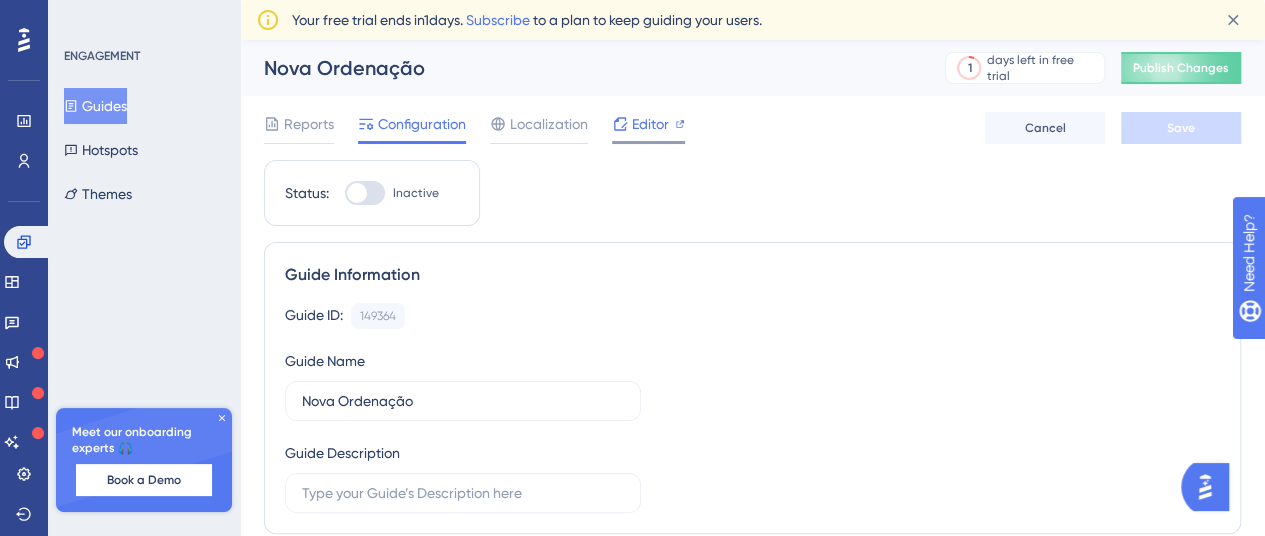 click on "Editor" at bounding box center (650, 124) 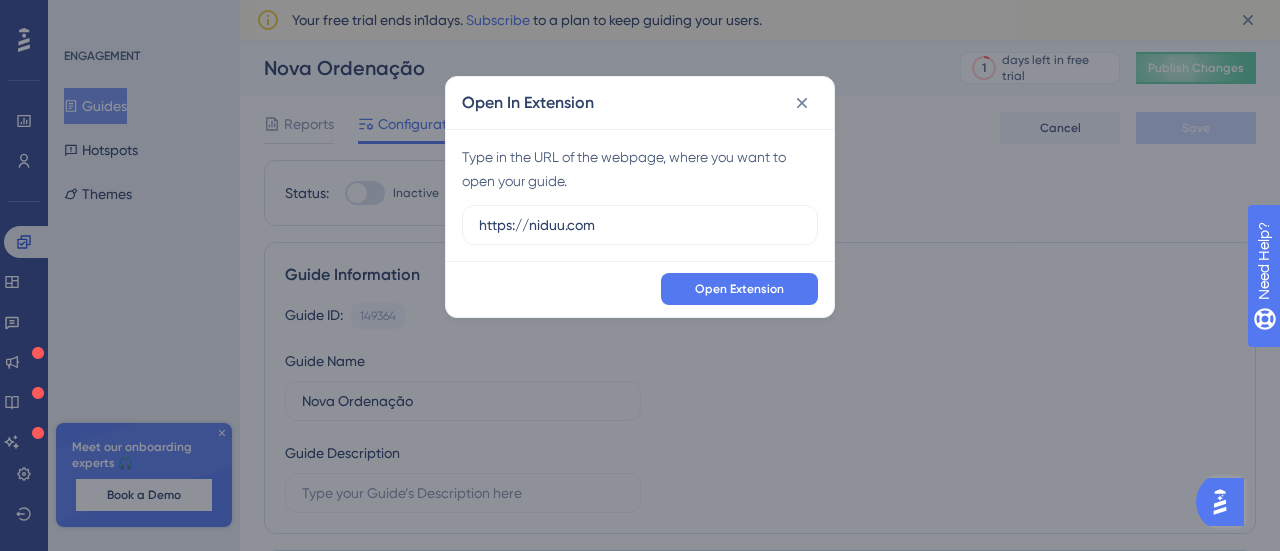 drag, startPoint x: 634, startPoint y: 222, endPoint x: 339, endPoint y: 215, distance: 295.08304 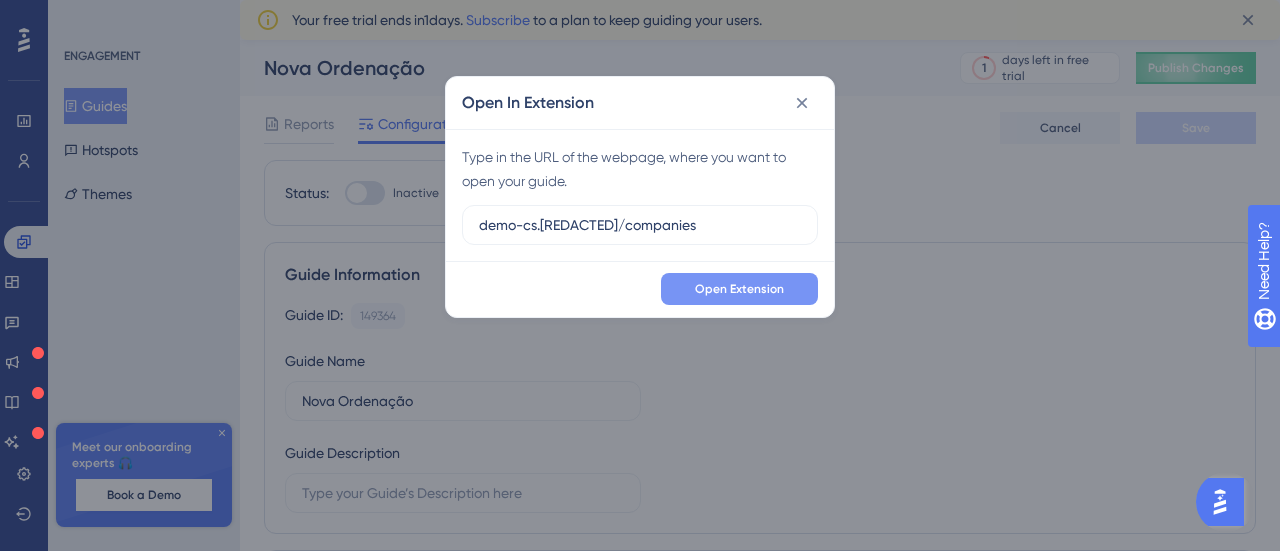 type on "demo-cs.gupy.io/companies" 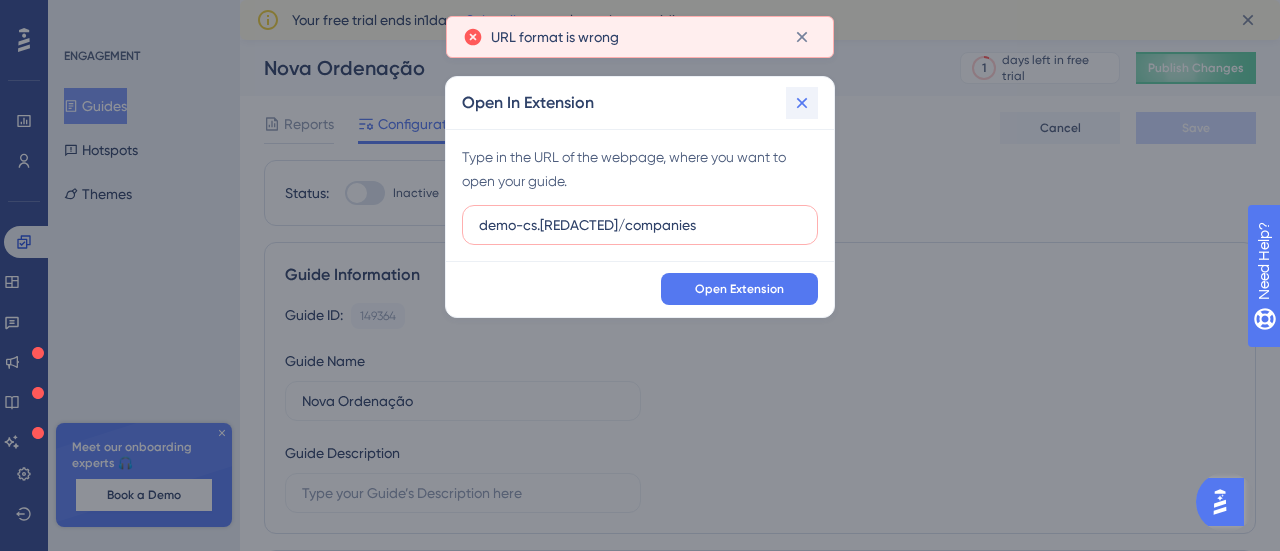 click 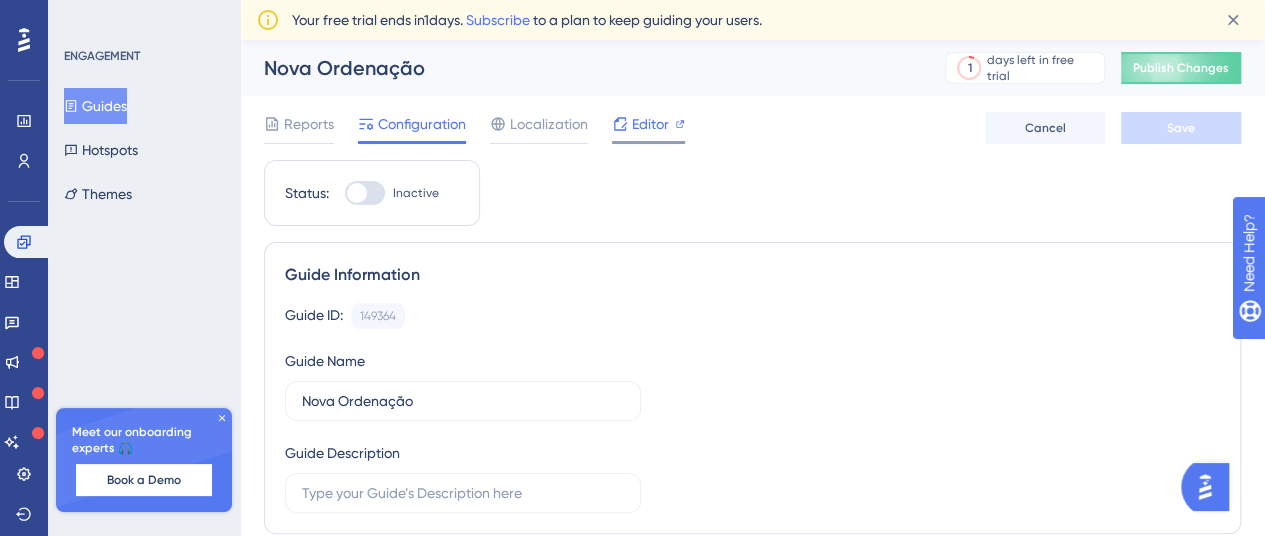 click on "Editor" at bounding box center [650, 124] 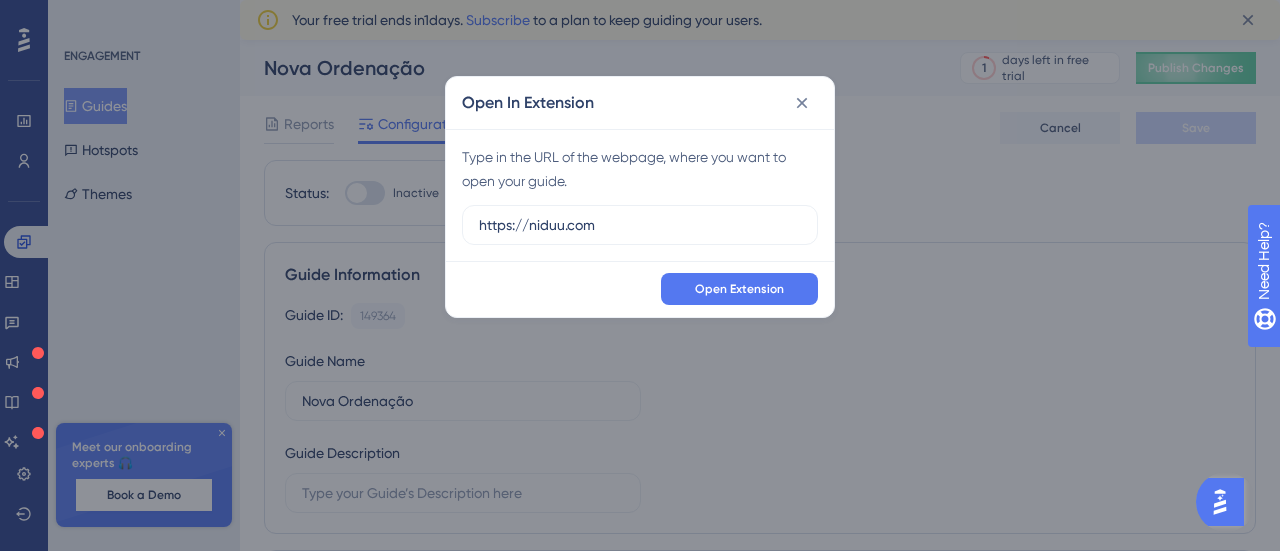 drag, startPoint x: 622, startPoint y: 229, endPoint x: 213, endPoint y: 229, distance: 409 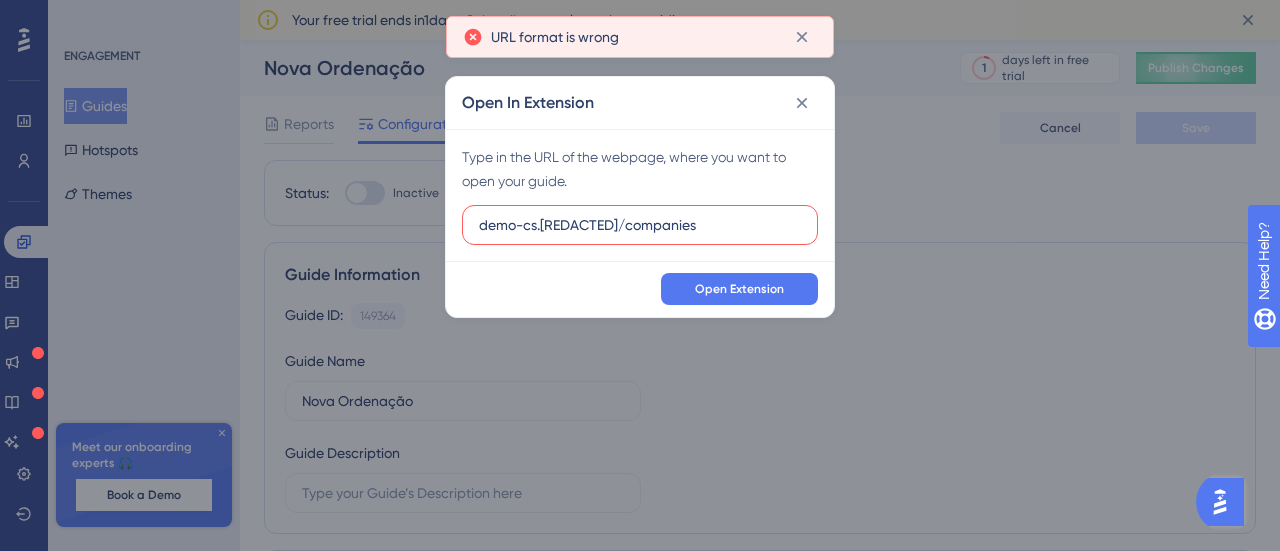 drag, startPoint x: 479, startPoint y: 221, endPoint x: 503, endPoint y: 237, distance: 28.84441 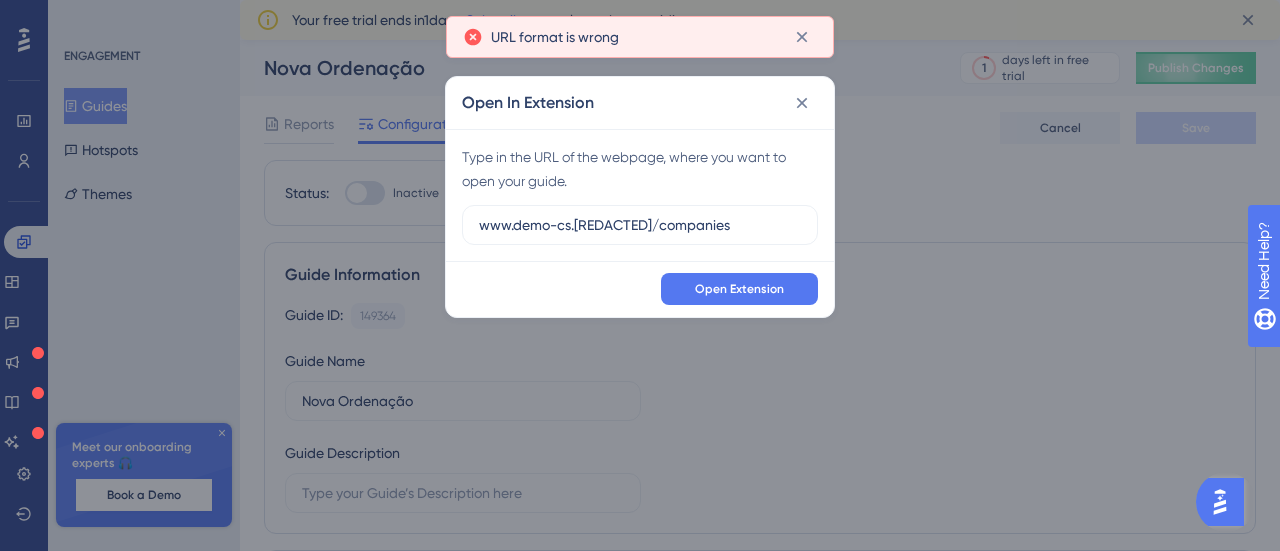 click on "Open Extension" at bounding box center [640, 289] 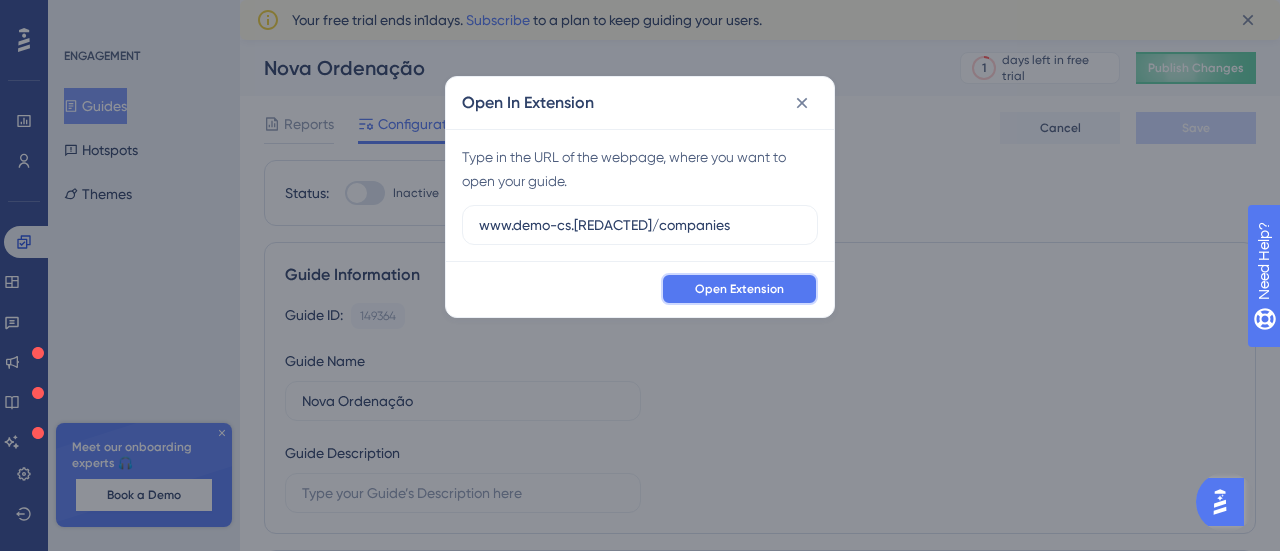 click on "Open Extension" at bounding box center (739, 289) 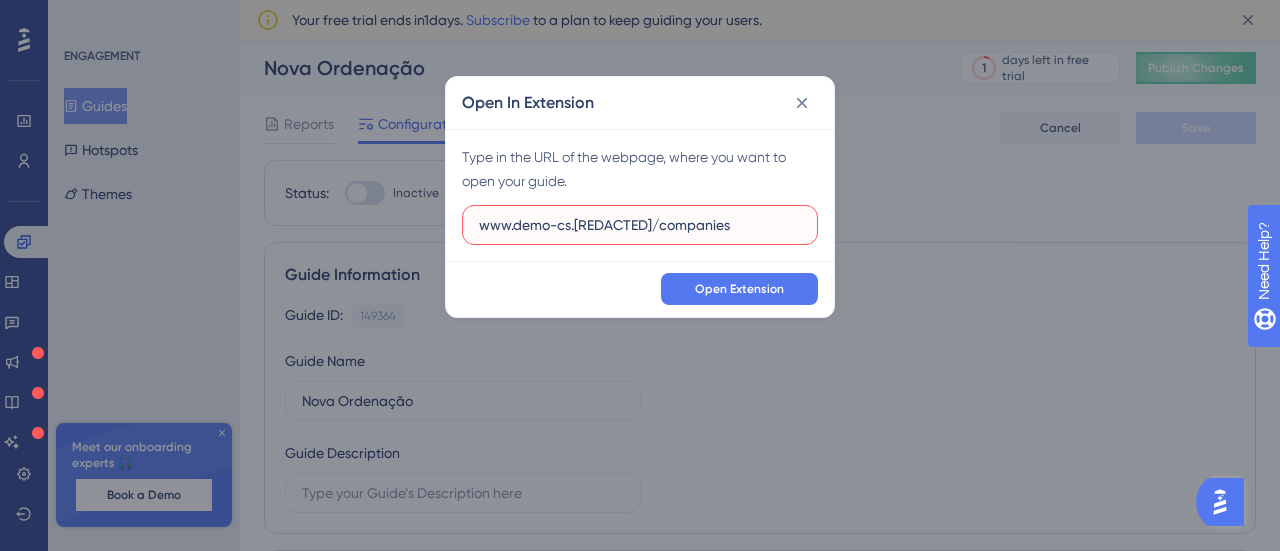 drag, startPoint x: 736, startPoint y: 219, endPoint x: 314, endPoint y: 265, distance: 424.4997 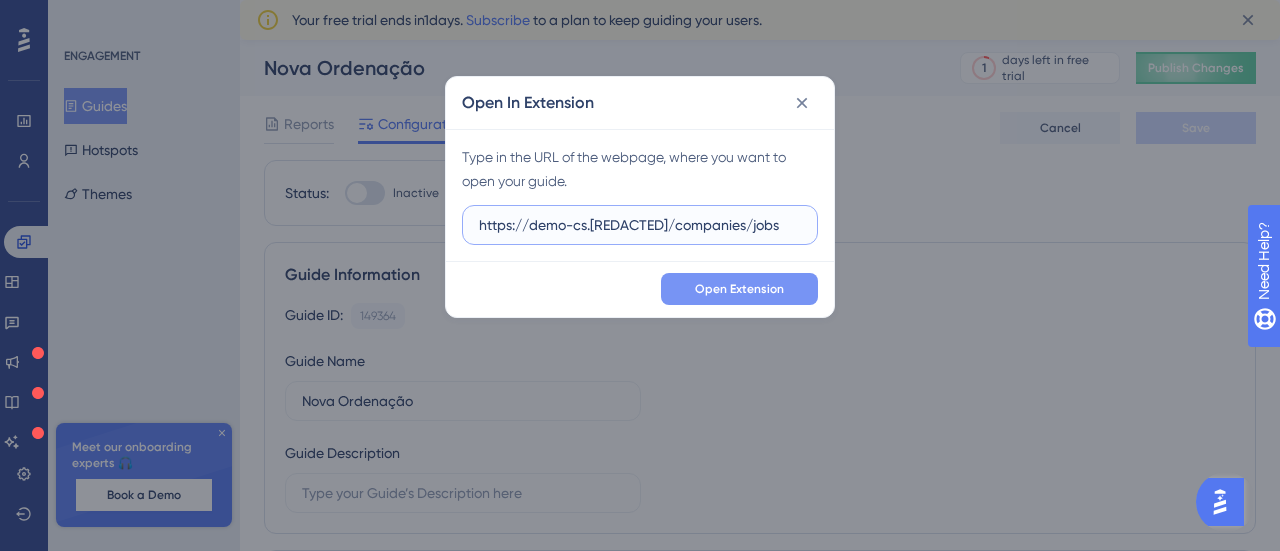 type on "https://demo-cs.gupy.io/companies/jobs" 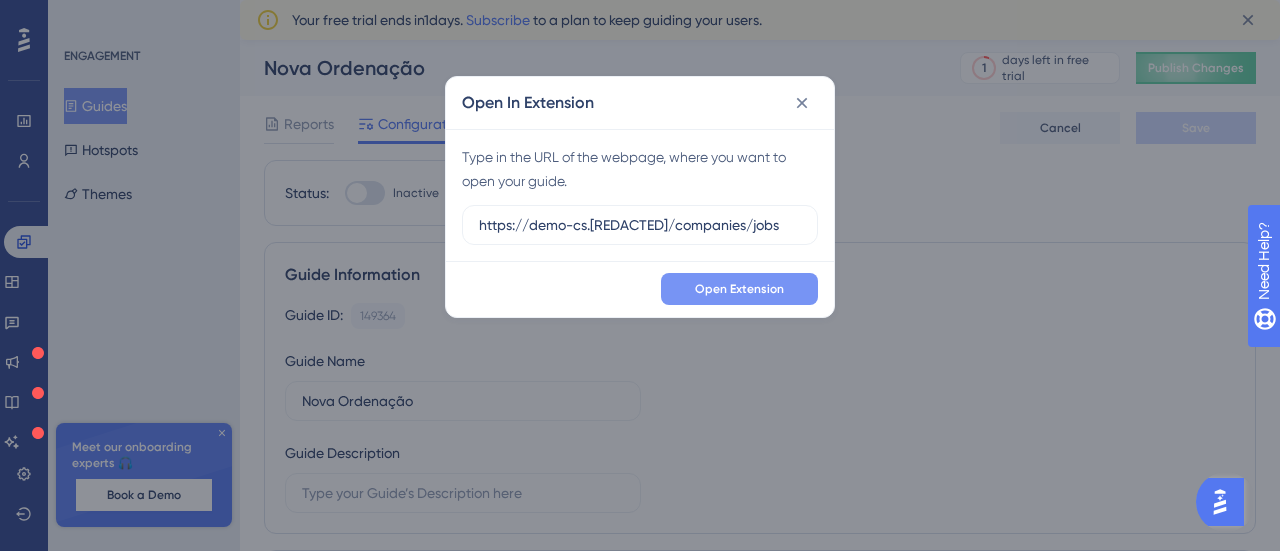 click on "Open Extension" at bounding box center (739, 289) 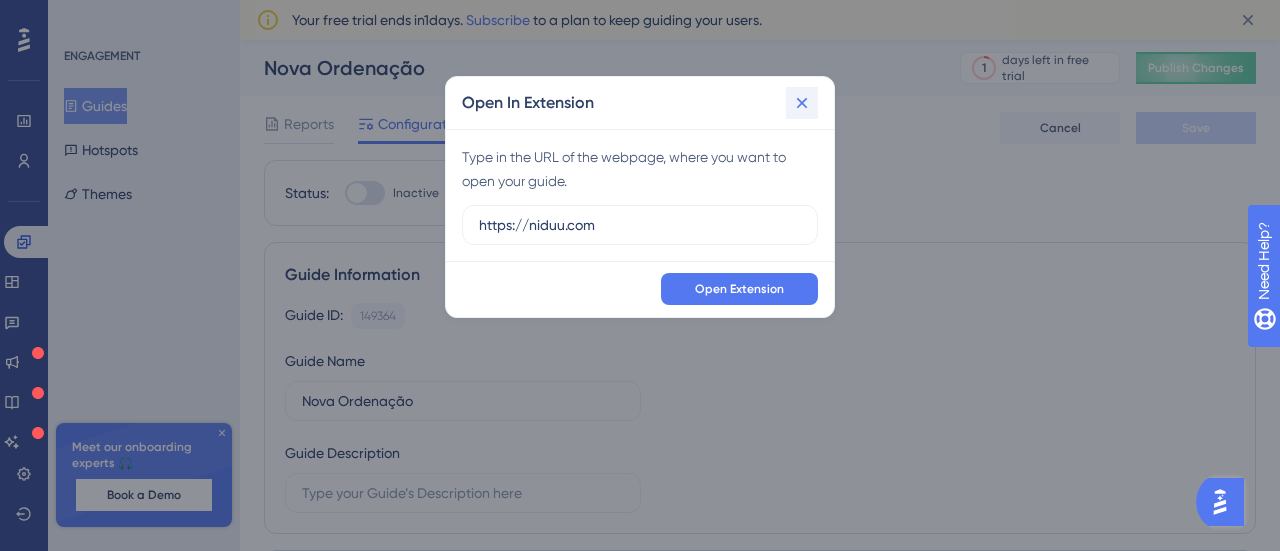 click 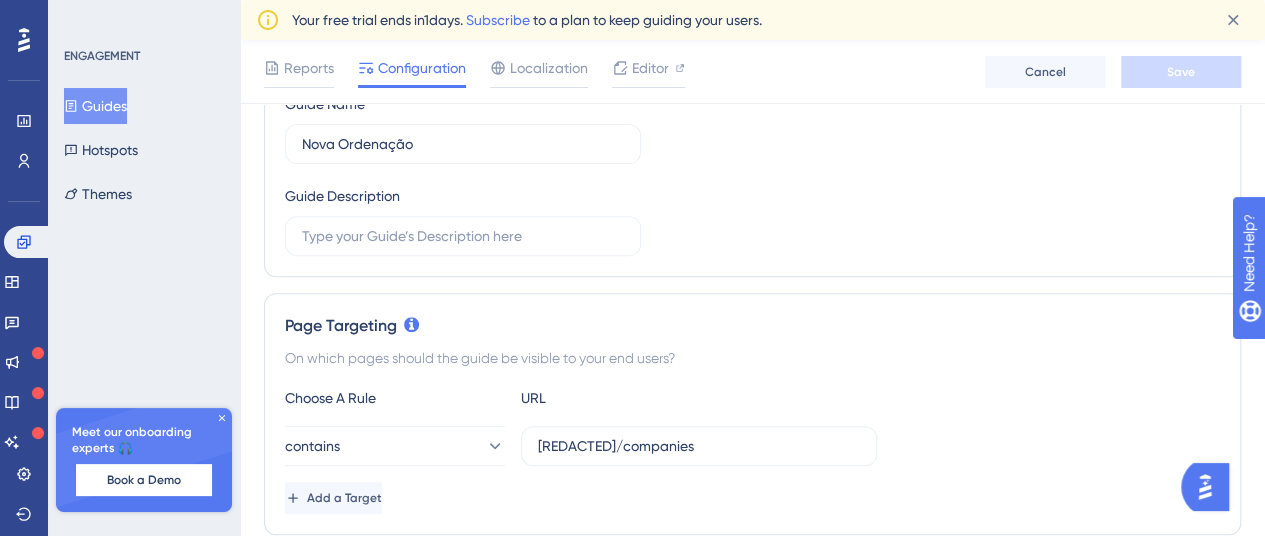 scroll, scrollTop: 0, scrollLeft: 0, axis: both 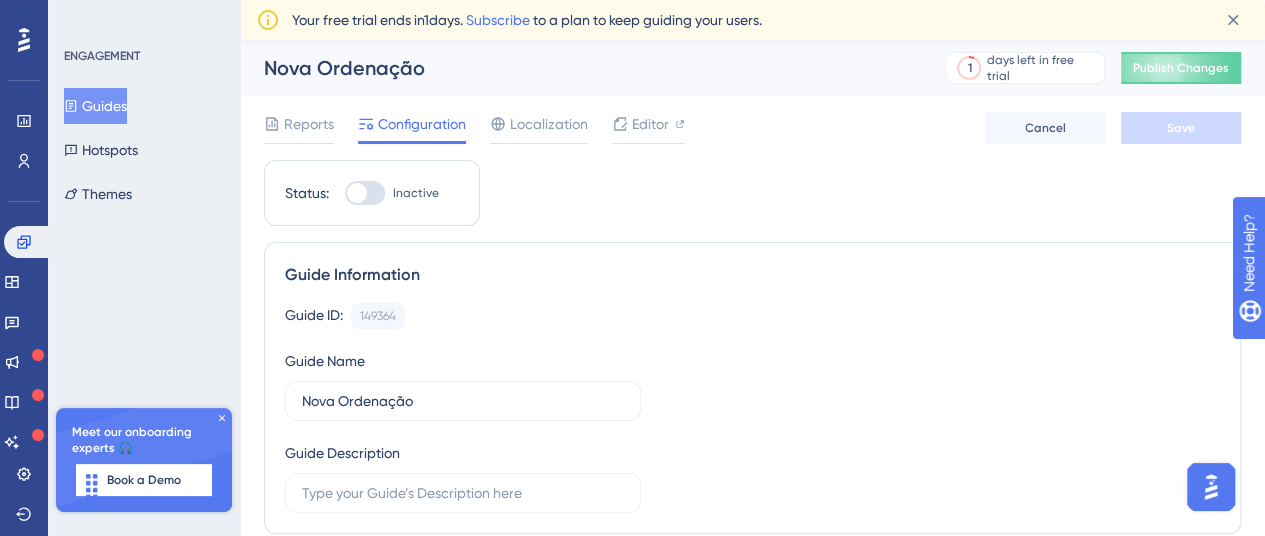 click on "Reports Configuration Localization Editor Cancel Save" at bounding box center [752, 128] 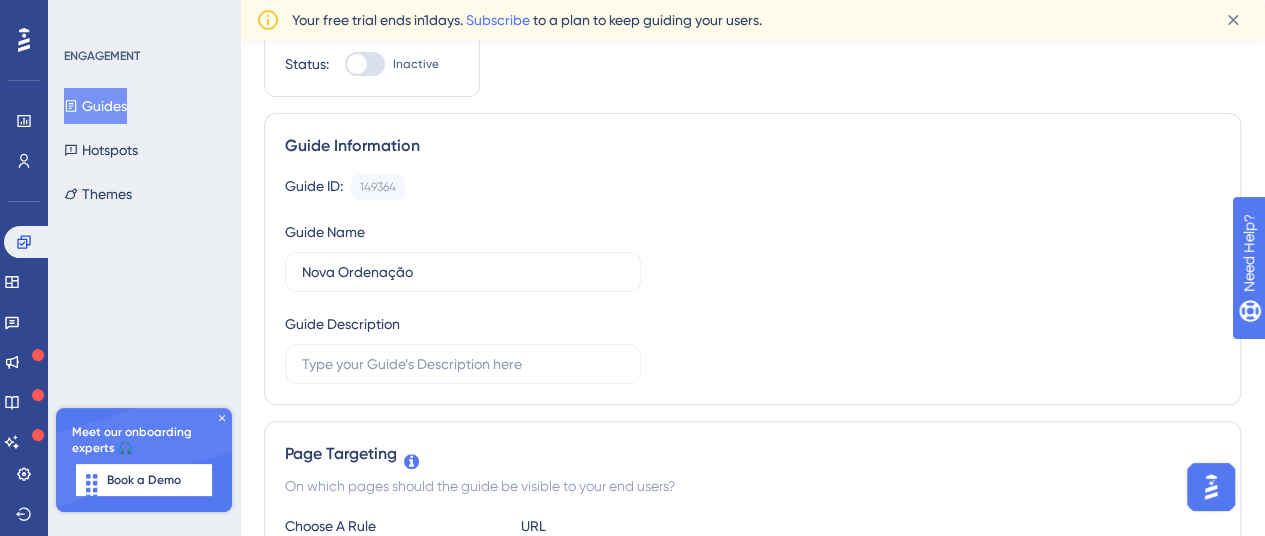 scroll, scrollTop: 0, scrollLeft: 0, axis: both 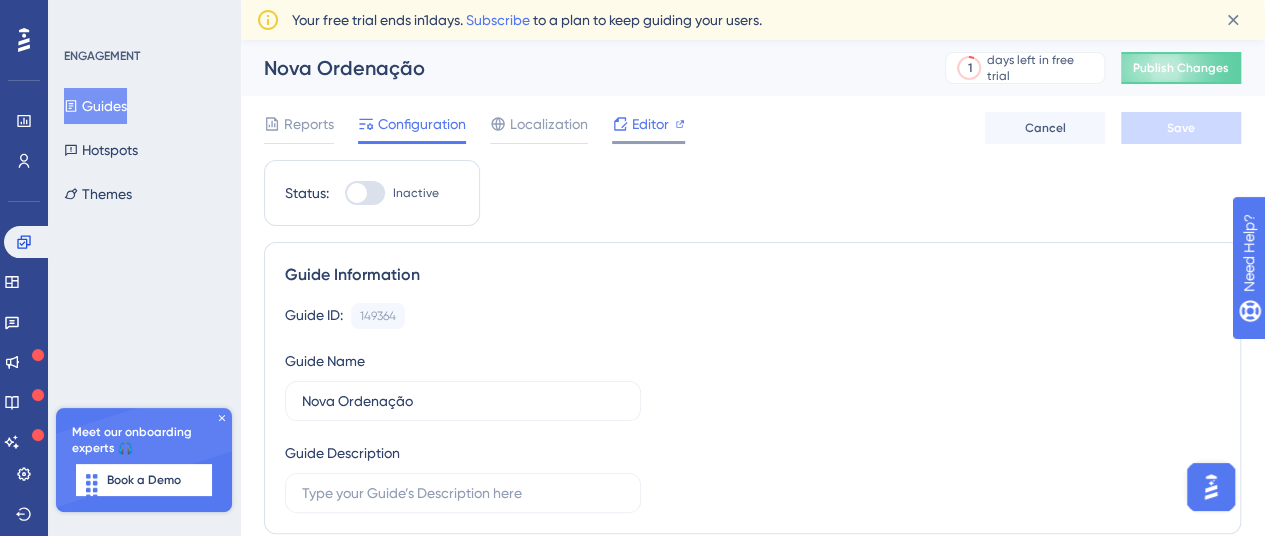 click 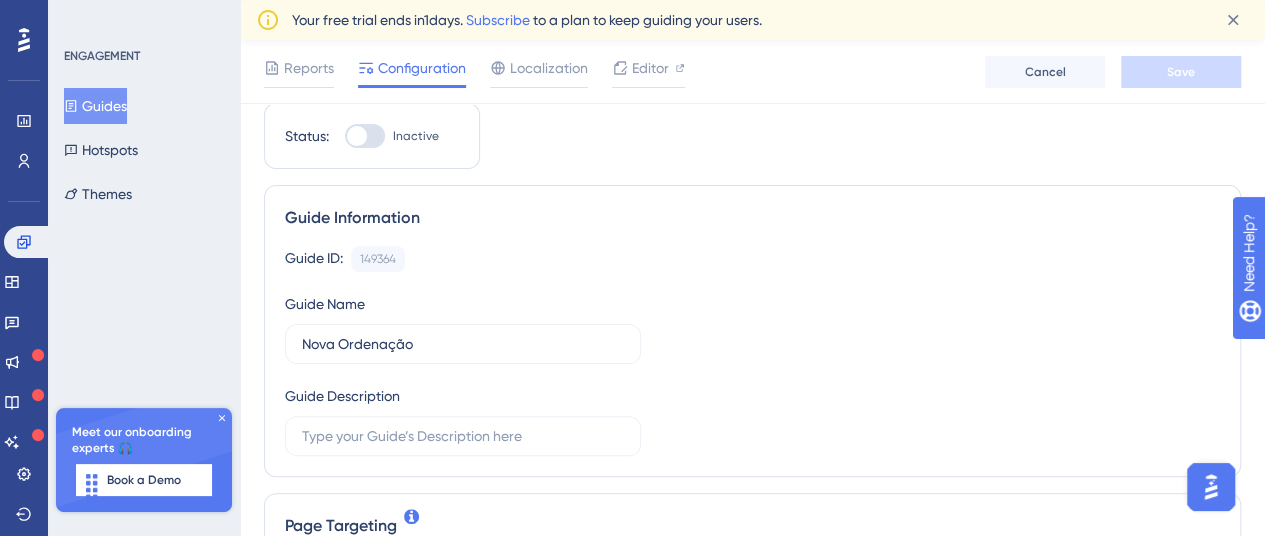 scroll, scrollTop: 0, scrollLeft: 0, axis: both 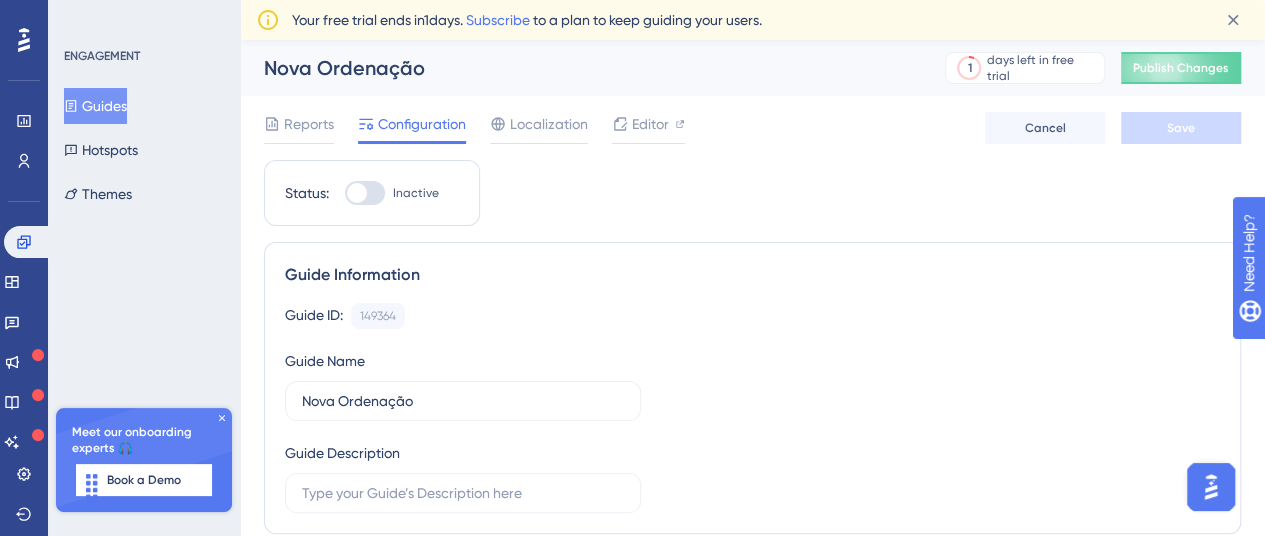 click at bounding box center (365, 193) 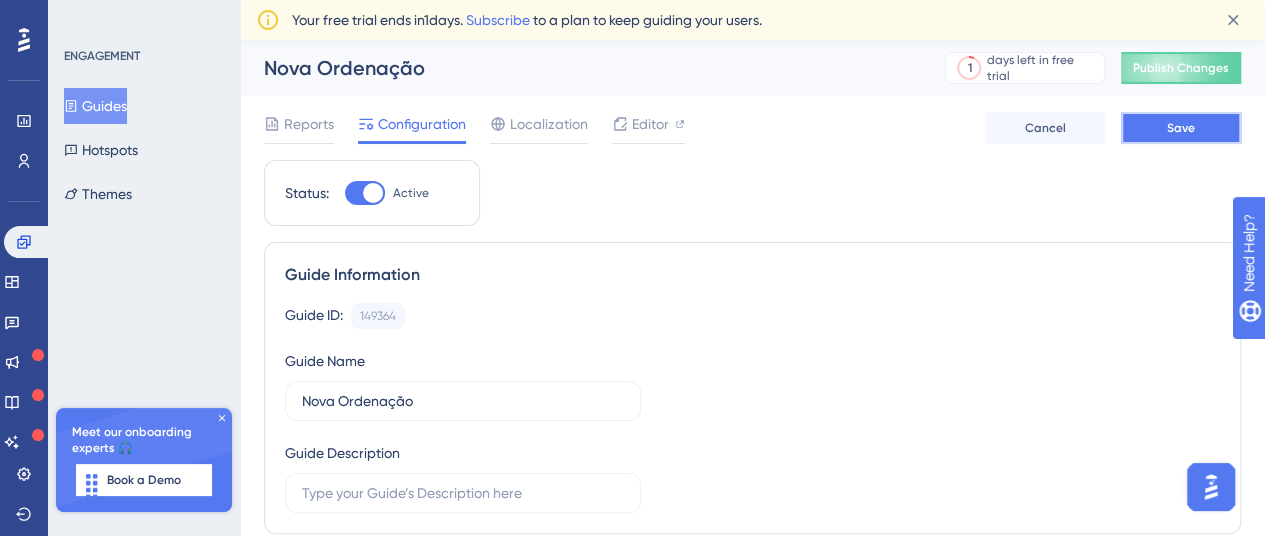 click on "Save" at bounding box center (1181, 128) 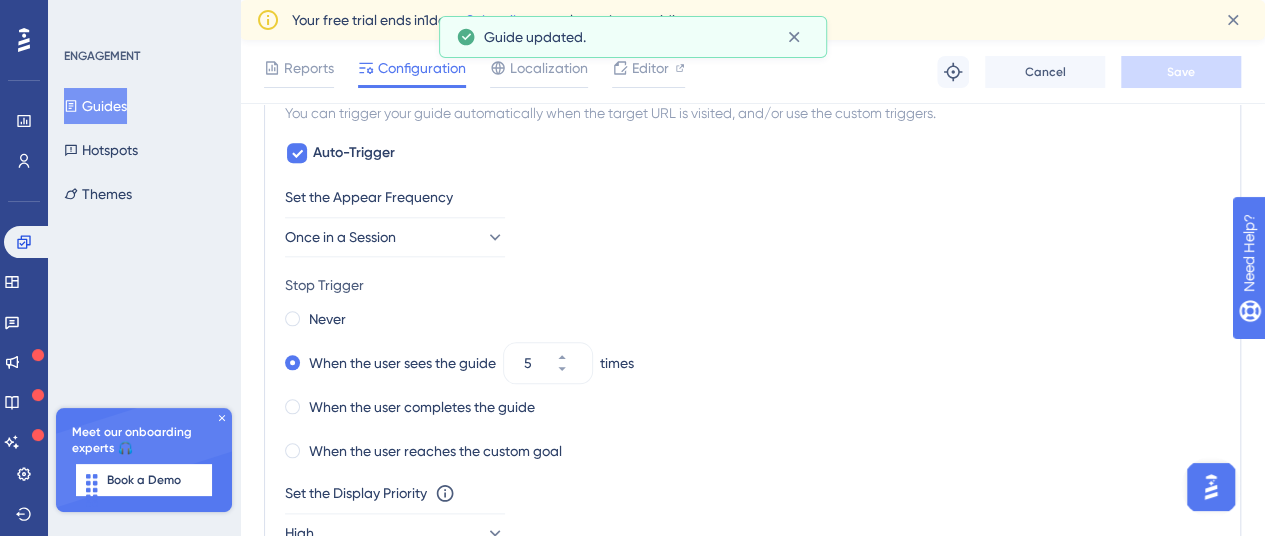 scroll, scrollTop: 937, scrollLeft: 0, axis: vertical 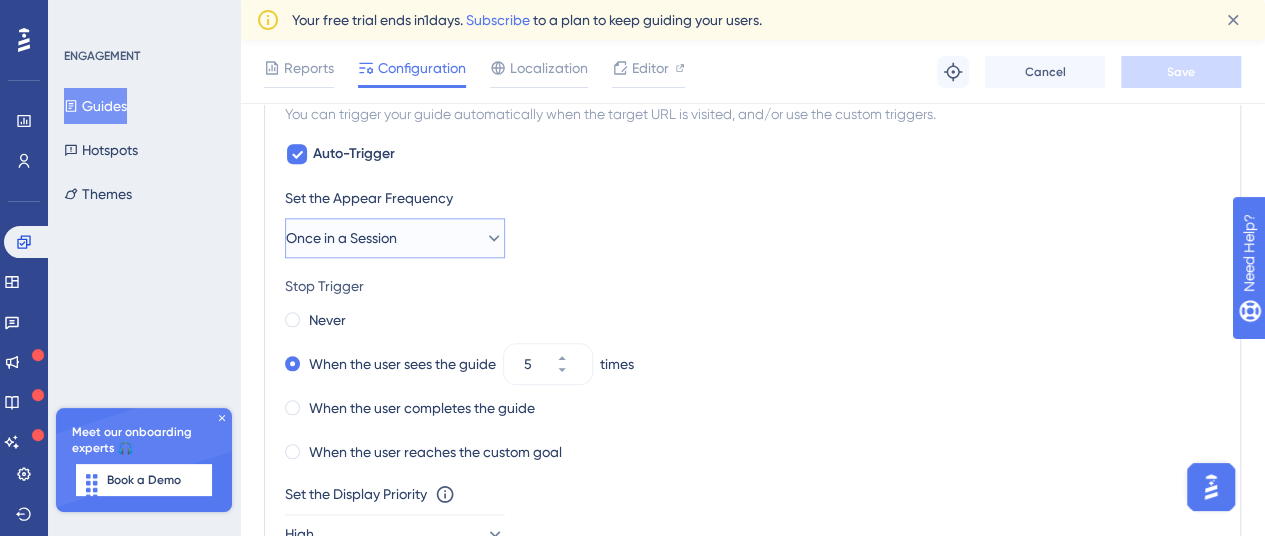 click on "Once in a Session" at bounding box center [395, 238] 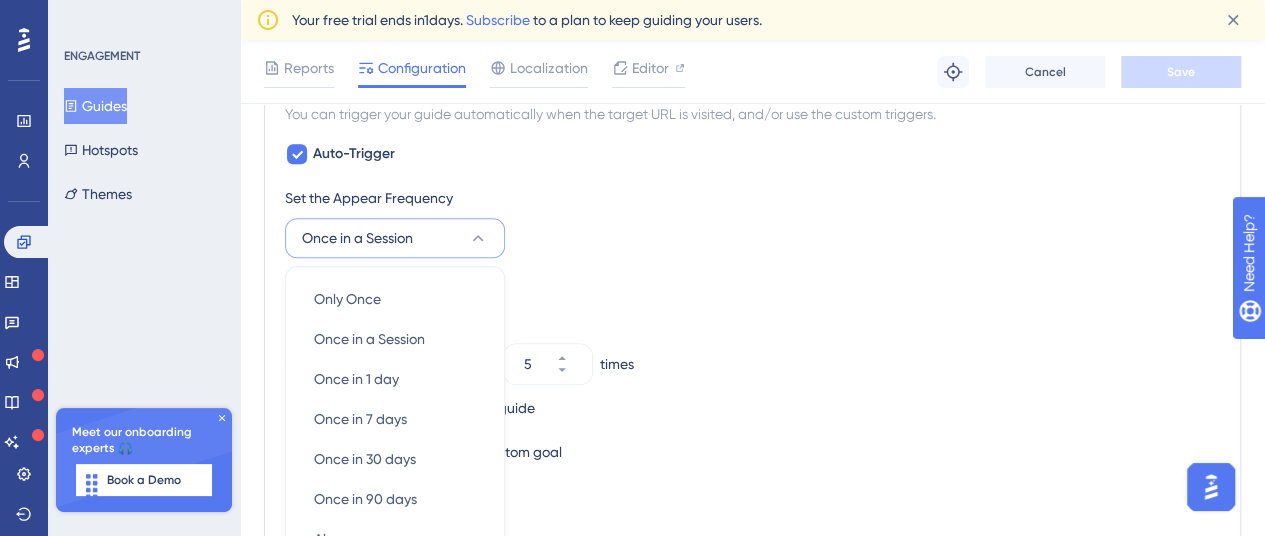 scroll, scrollTop: 1083, scrollLeft: 0, axis: vertical 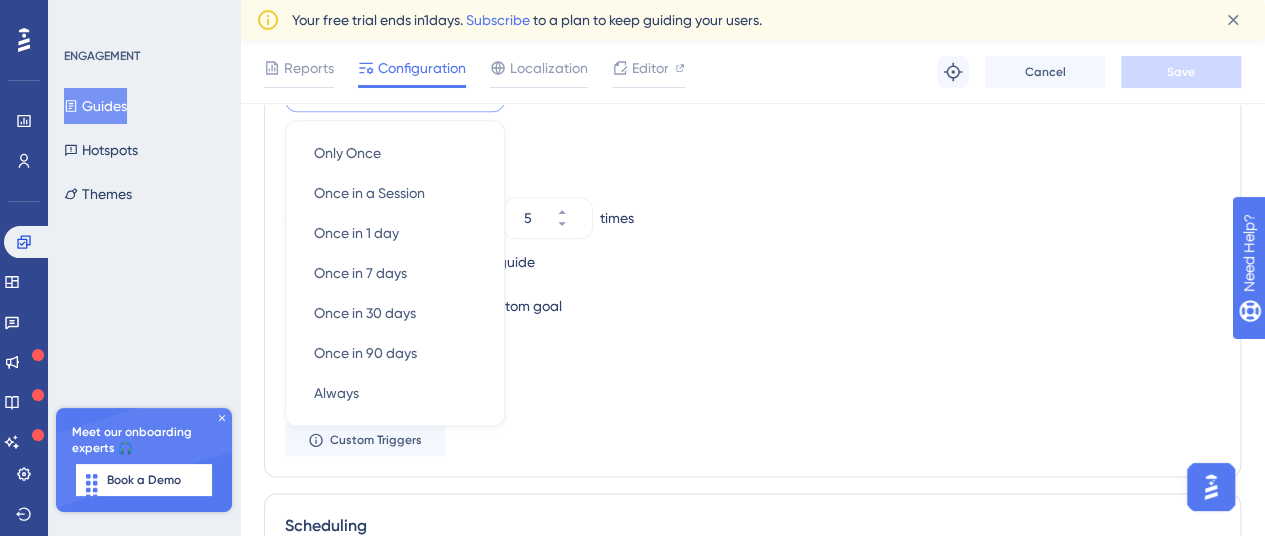 click on "Never" at bounding box center (752, 174) 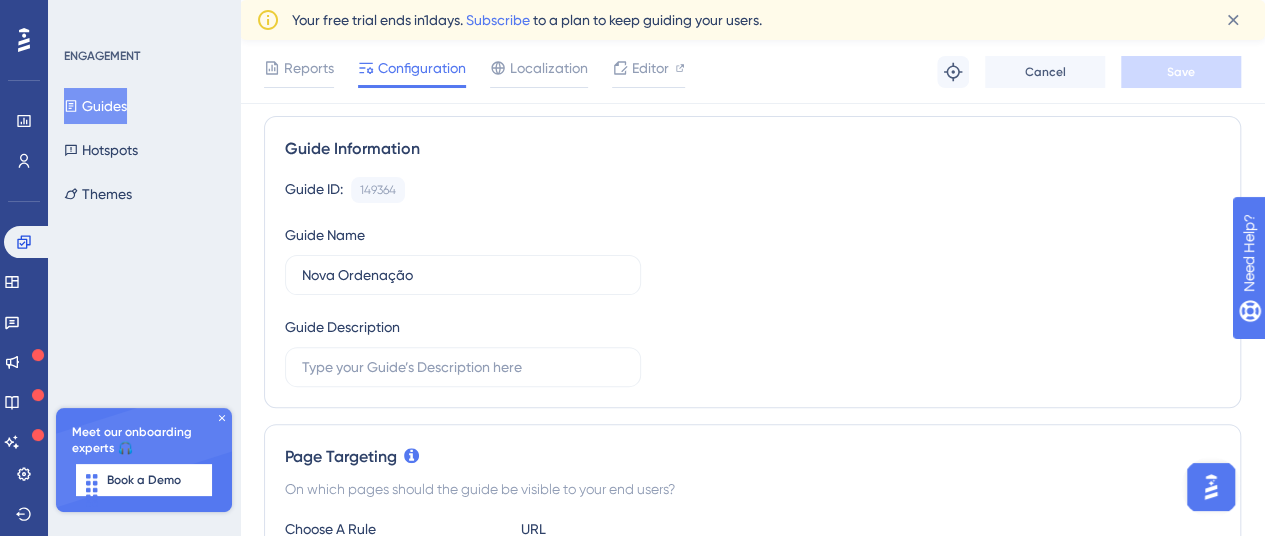 scroll, scrollTop: 0, scrollLeft: 0, axis: both 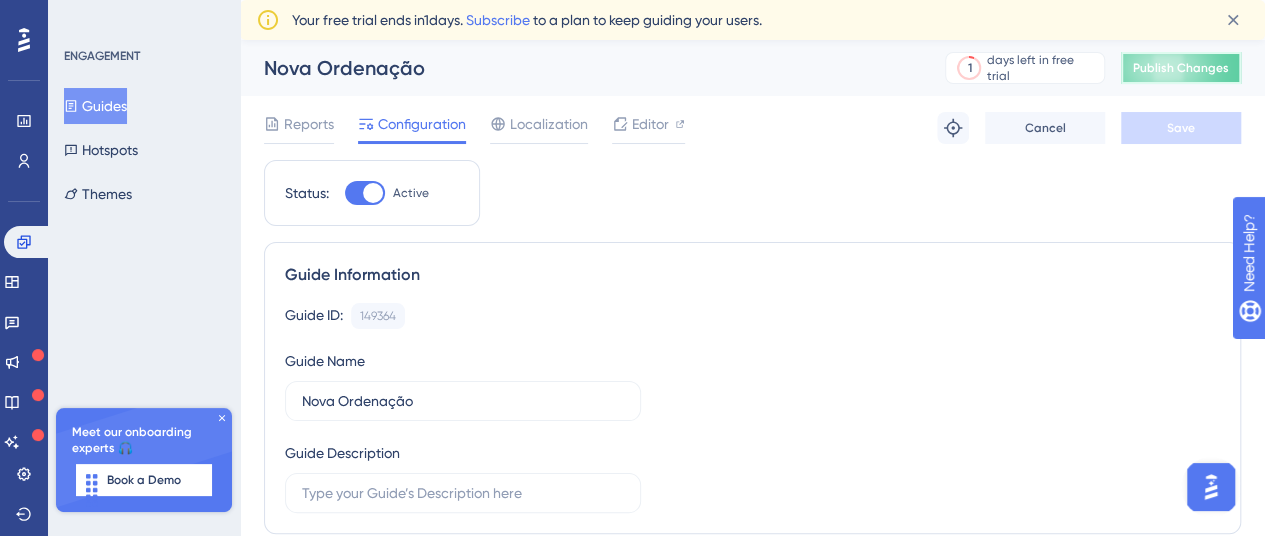 click on "Publish Changes" at bounding box center (1181, 68) 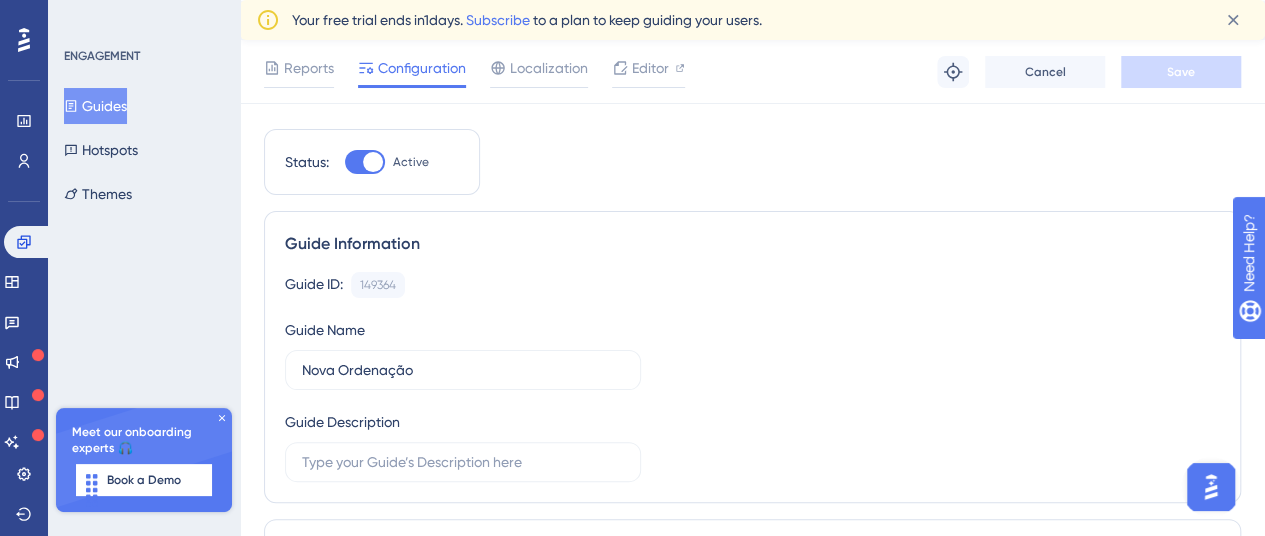 scroll, scrollTop: 0, scrollLeft: 0, axis: both 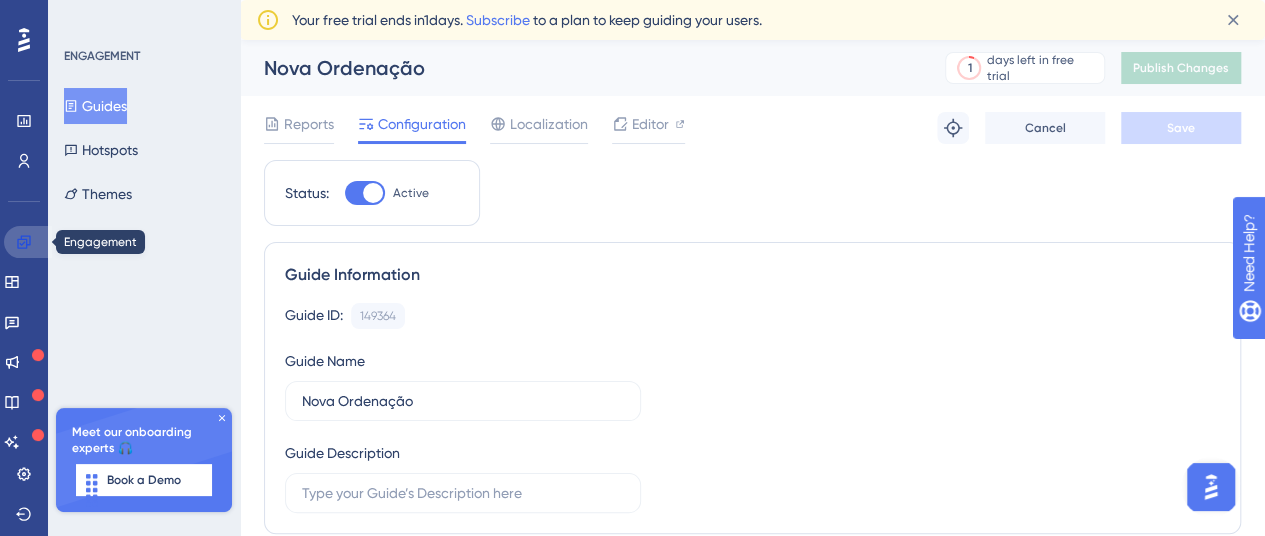 click 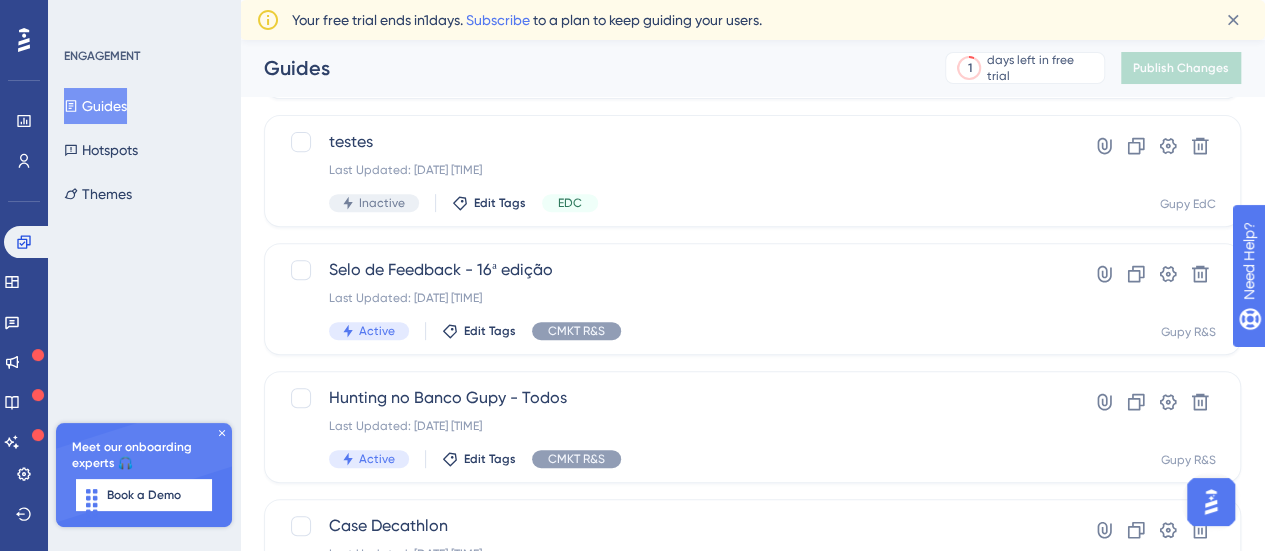 scroll, scrollTop: 326, scrollLeft: 0, axis: vertical 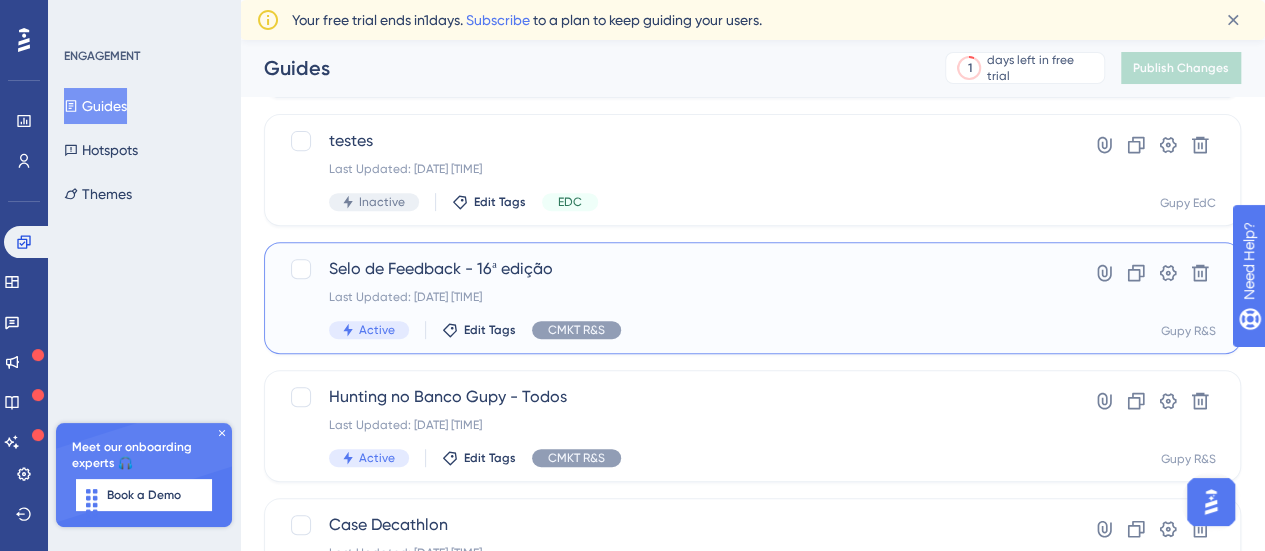 click on "Selo de Feedback - 16ª edição Last Updated: 05 de ago. de 2025 01:59 PM Active Edit Tags CMKT R&S" at bounding box center (672, 298) 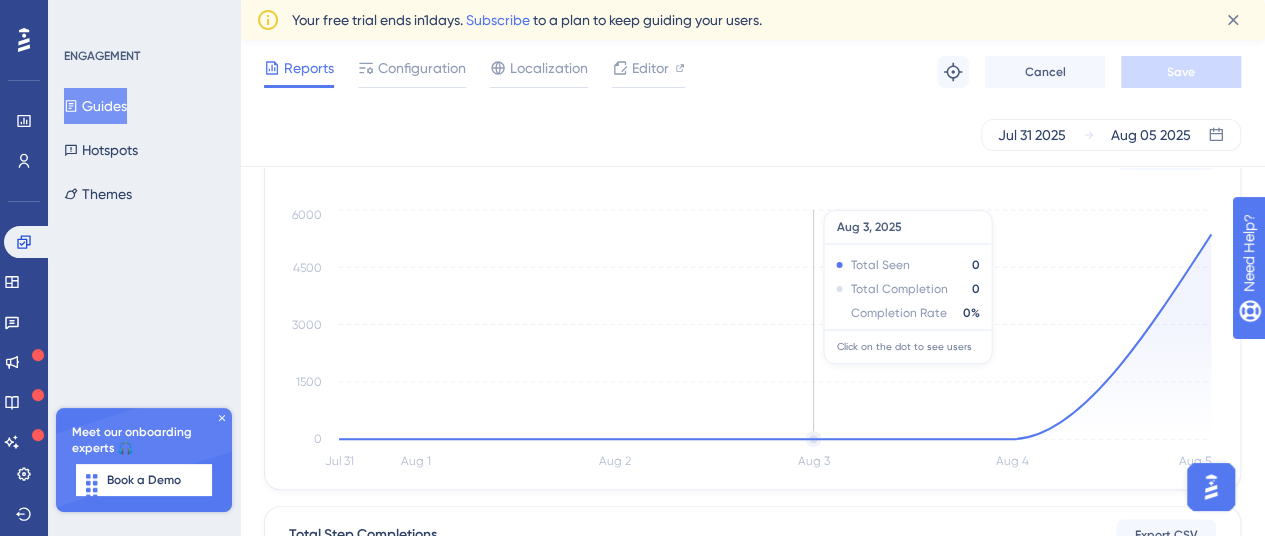 scroll, scrollTop: 0, scrollLeft: 0, axis: both 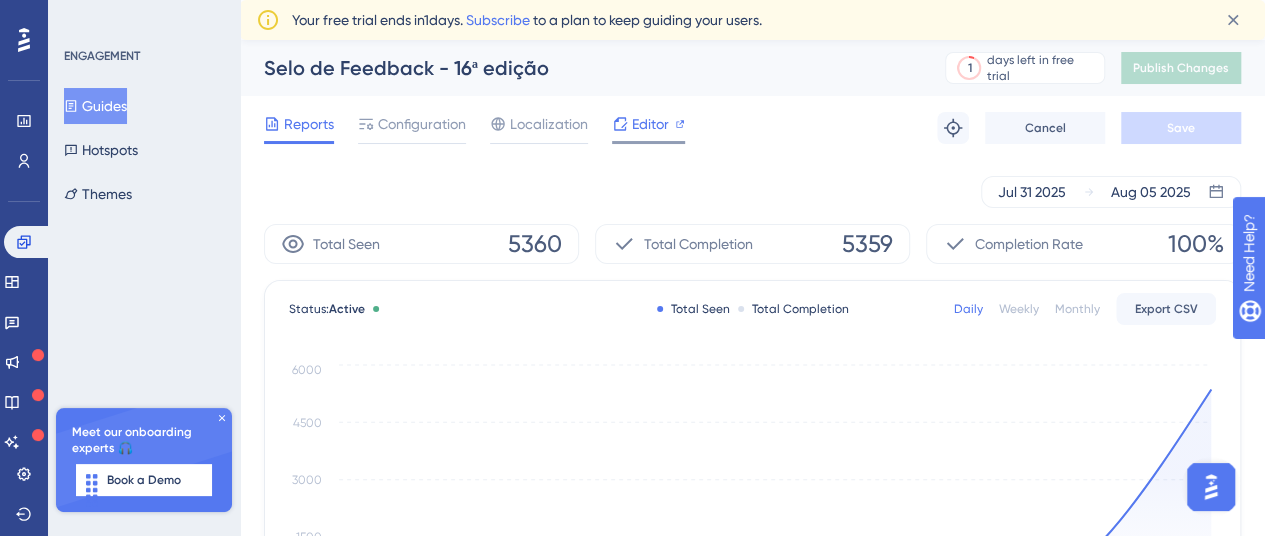 click 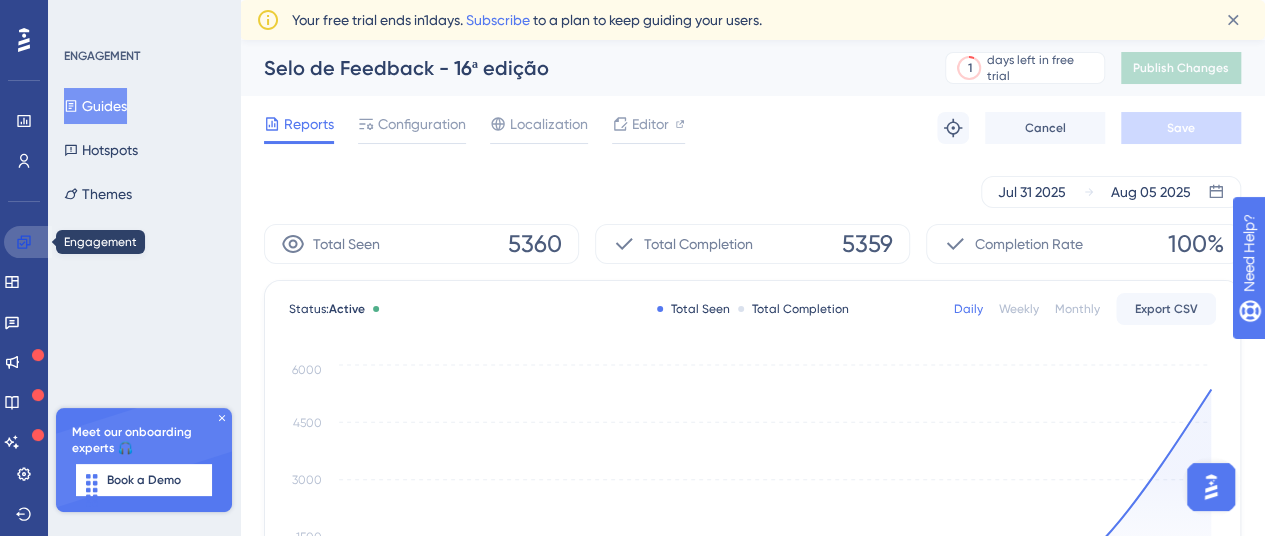 click 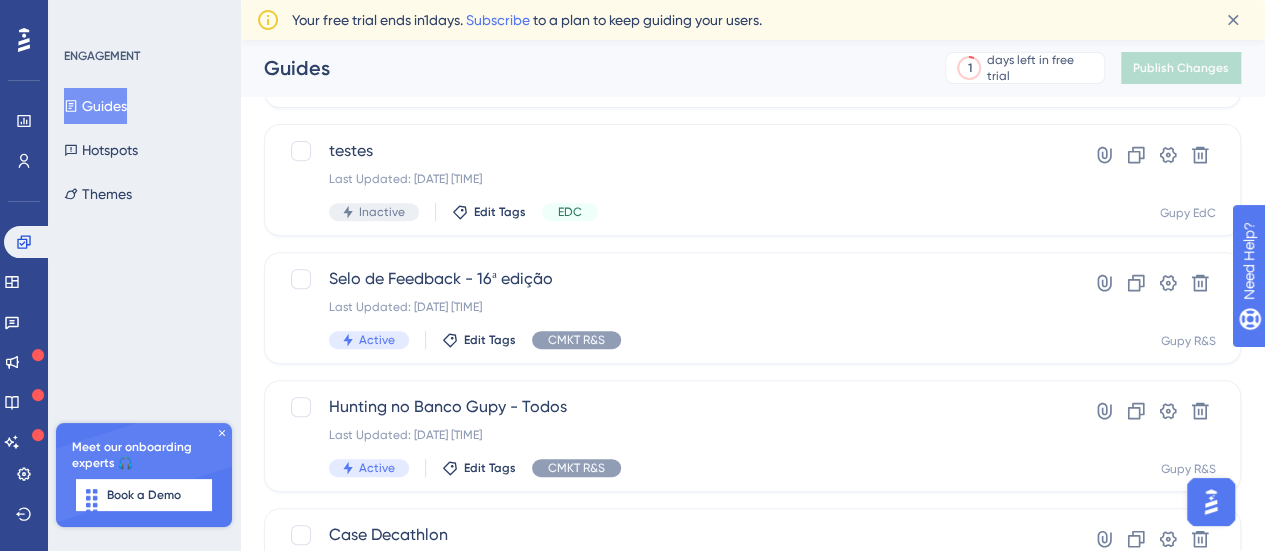 scroll, scrollTop: 319, scrollLeft: 0, axis: vertical 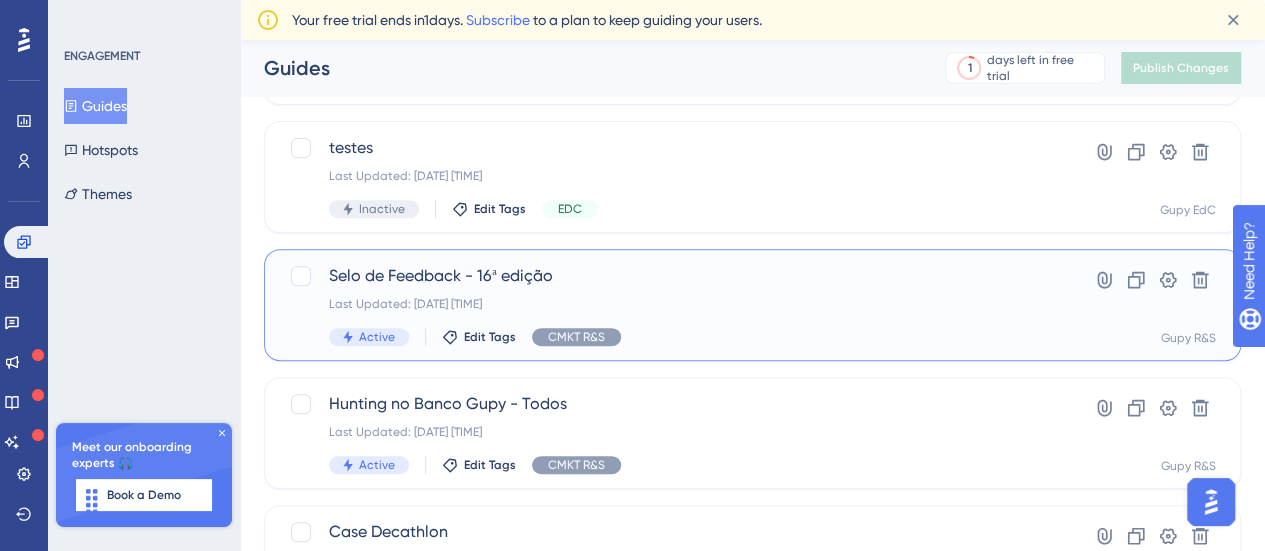 click on "Selo de Feedback - 16ª edição" at bounding box center (672, 276) 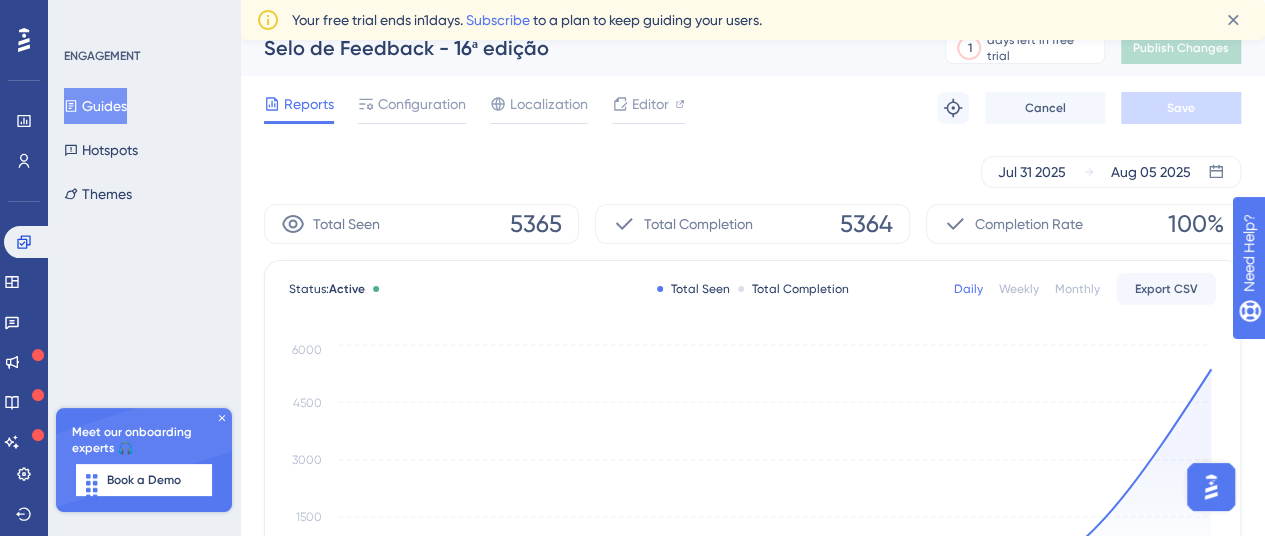 scroll, scrollTop: 21, scrollLeft: 0, axis: vertical 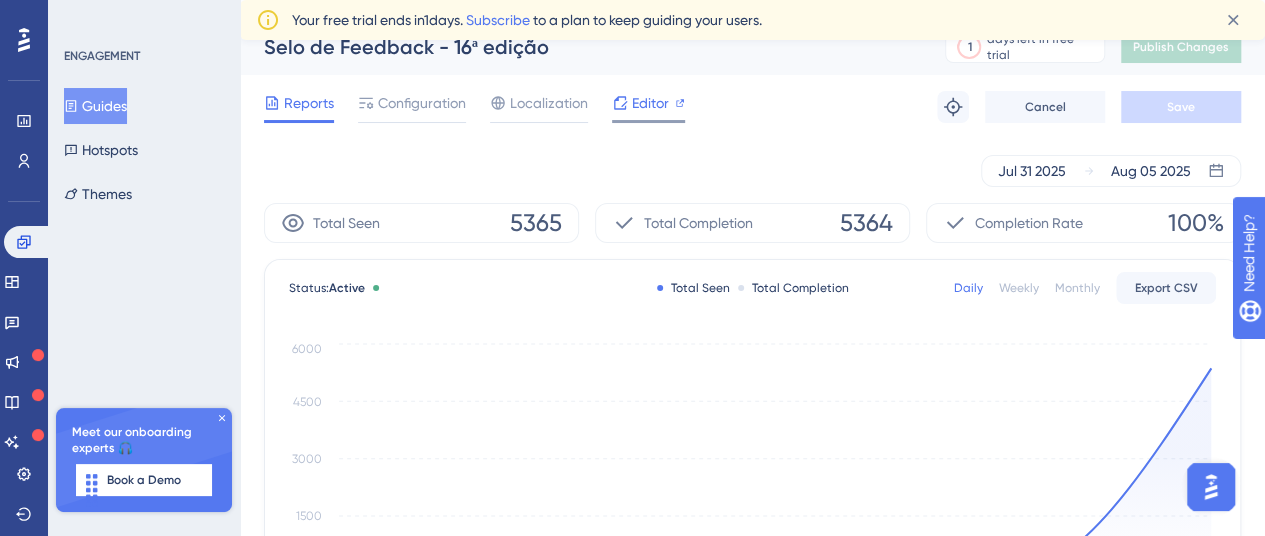 click on "Editor" at bounding box center (650, 103) 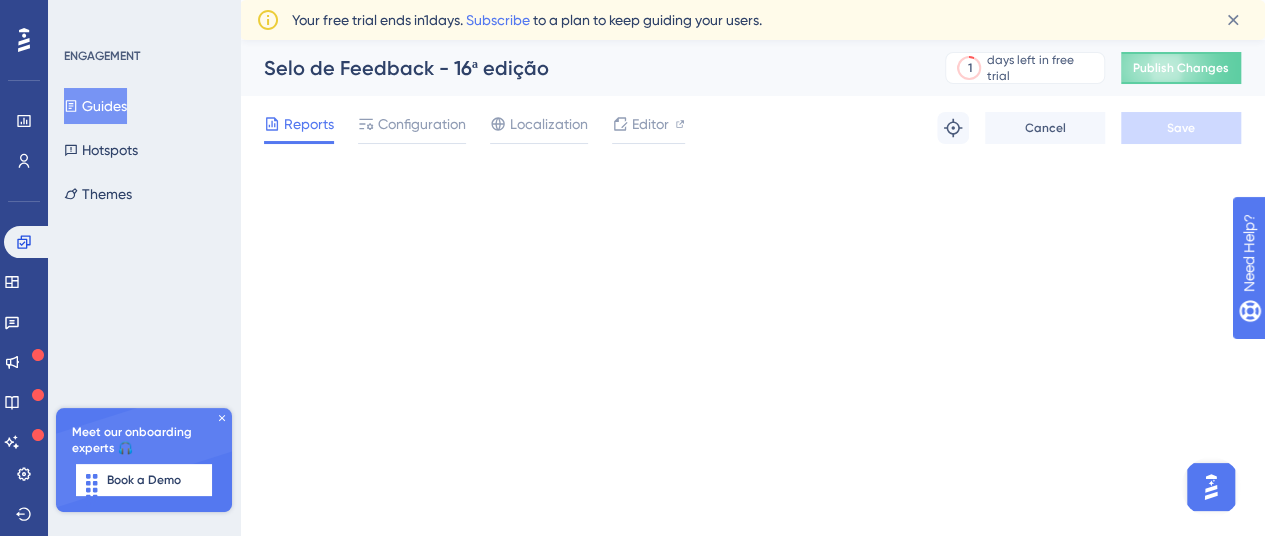 scroll, scrollTop: 0, scrollLeft: 0, axis: both 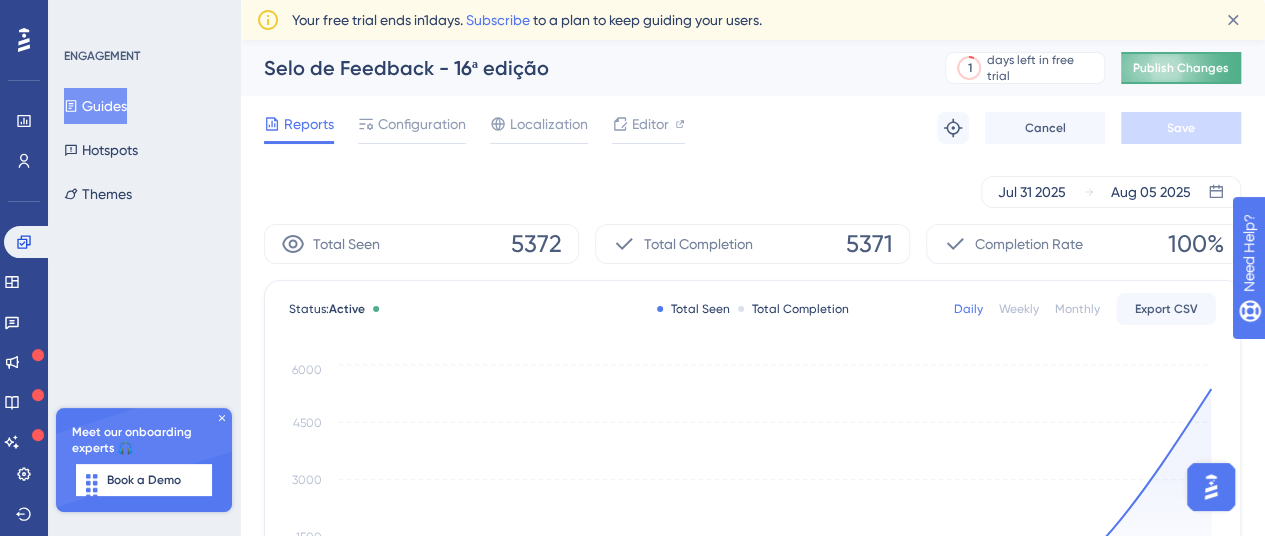 click on "Publish Changes" at bounding box center (1181, 68) 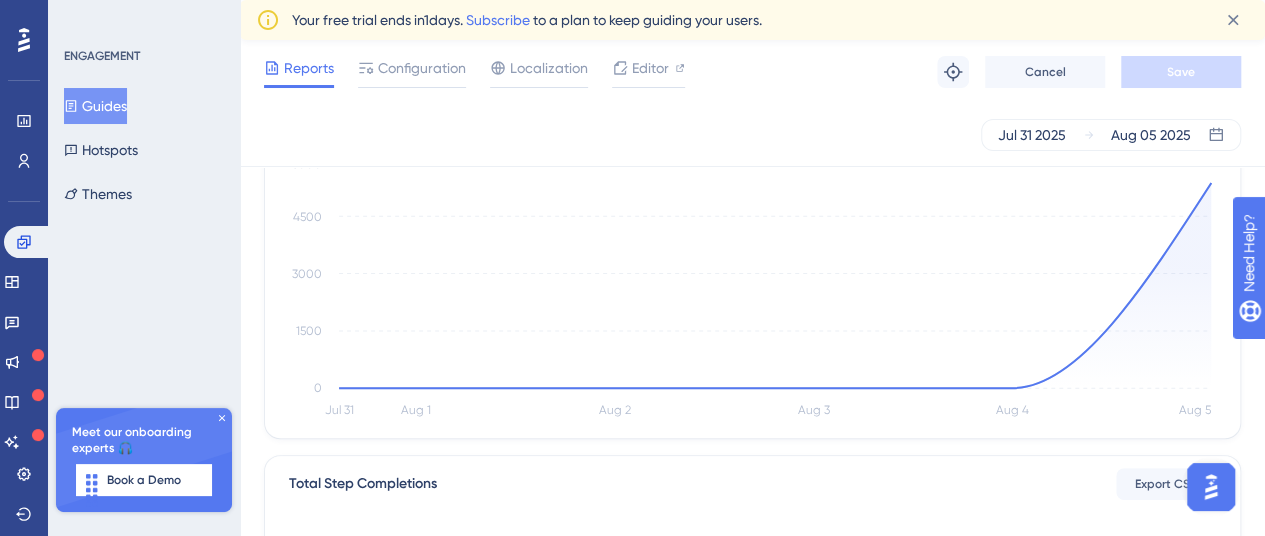 scroll, scrollTop: 70, scrollLeft: 0, axis: vertical 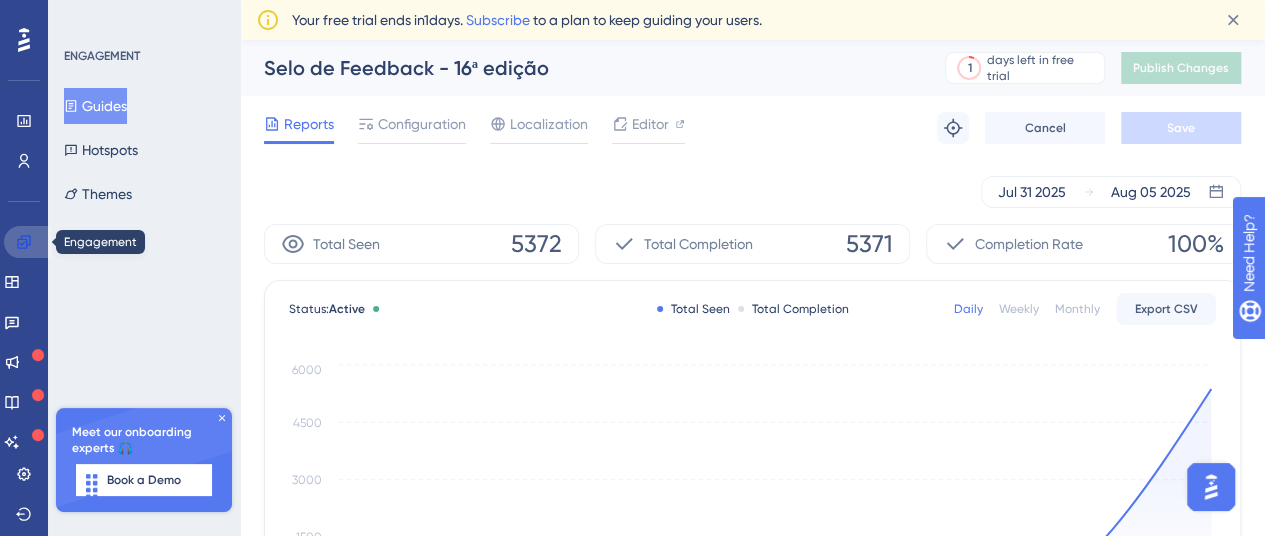 click at bounding box center [28, 242] 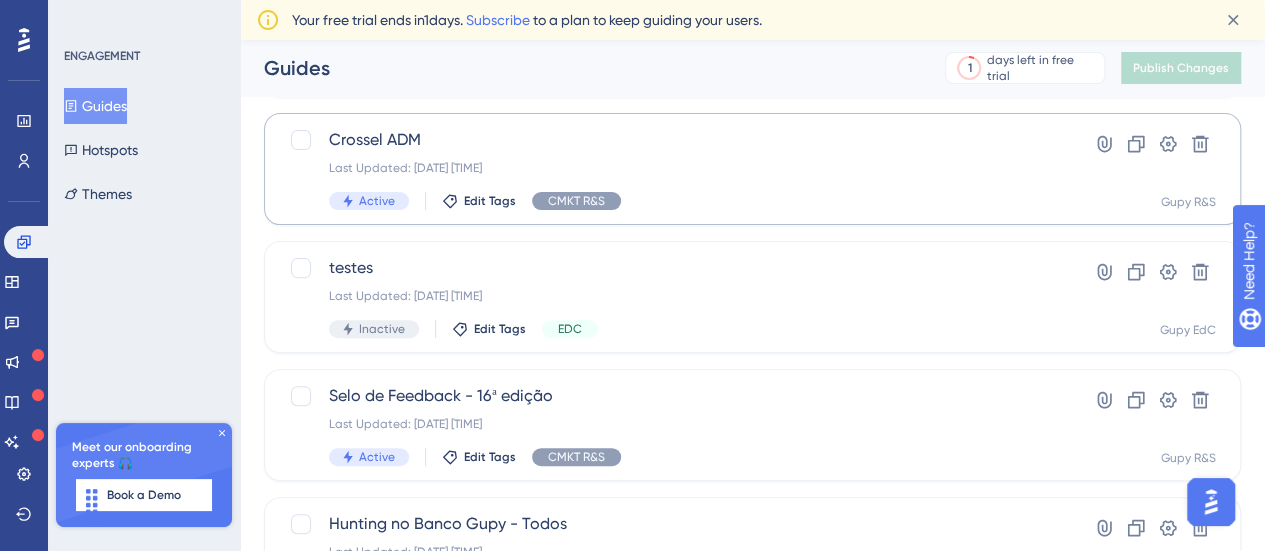 scroll, scrollTop: 197, scrollLeft: 0, axis: vertical 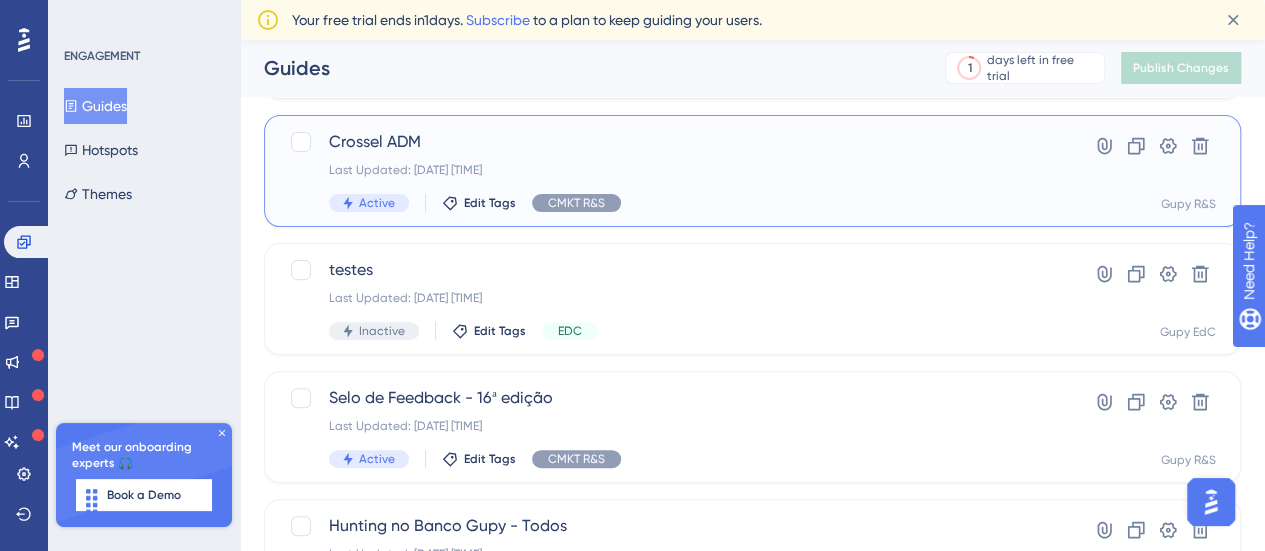 click on "Crossel ADM Last Updated: 05 de ago. de 2025 01:53 PM Active Edit Tags CMKT R&S" at bounding box center (672, 171) 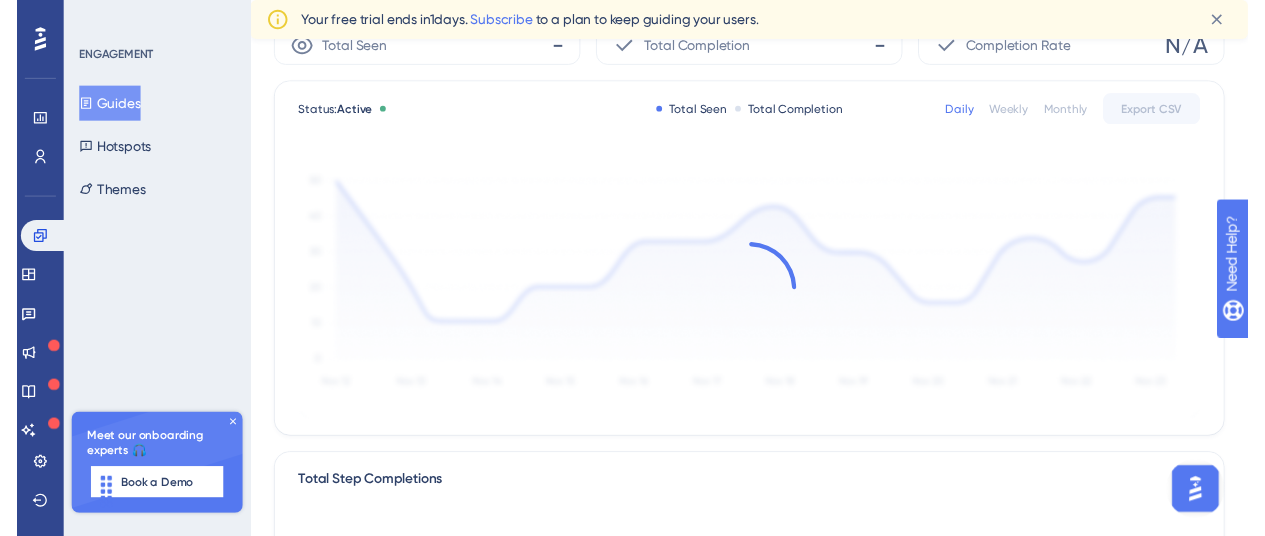 scroll, scrollTop: 0, scrollLeft: 0, axis: both 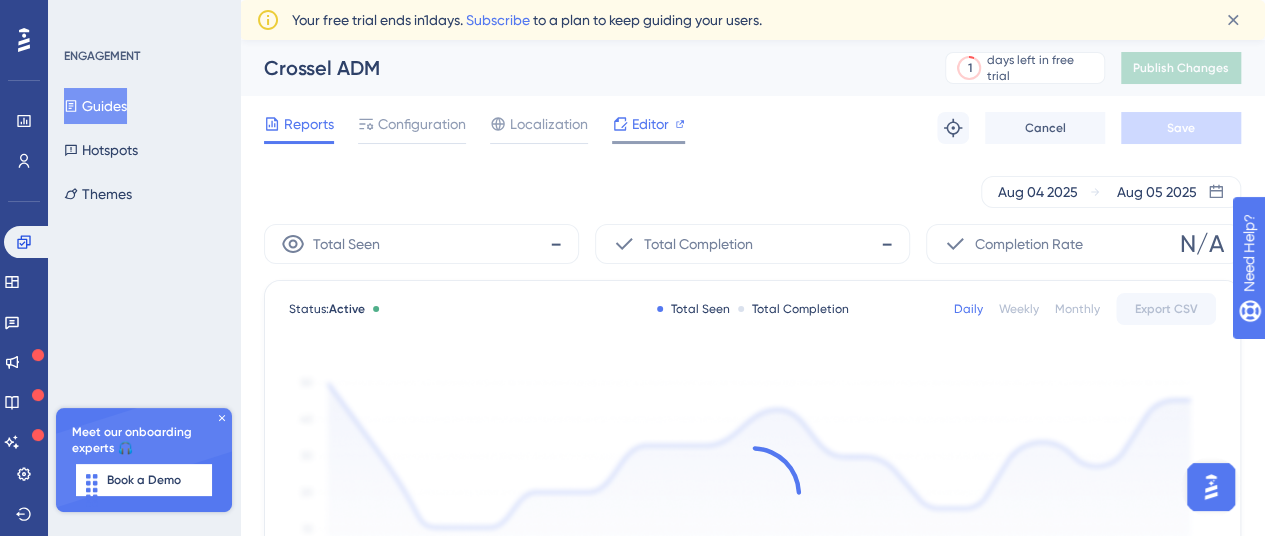 click on "Editor" at bounding box center [650, 124] 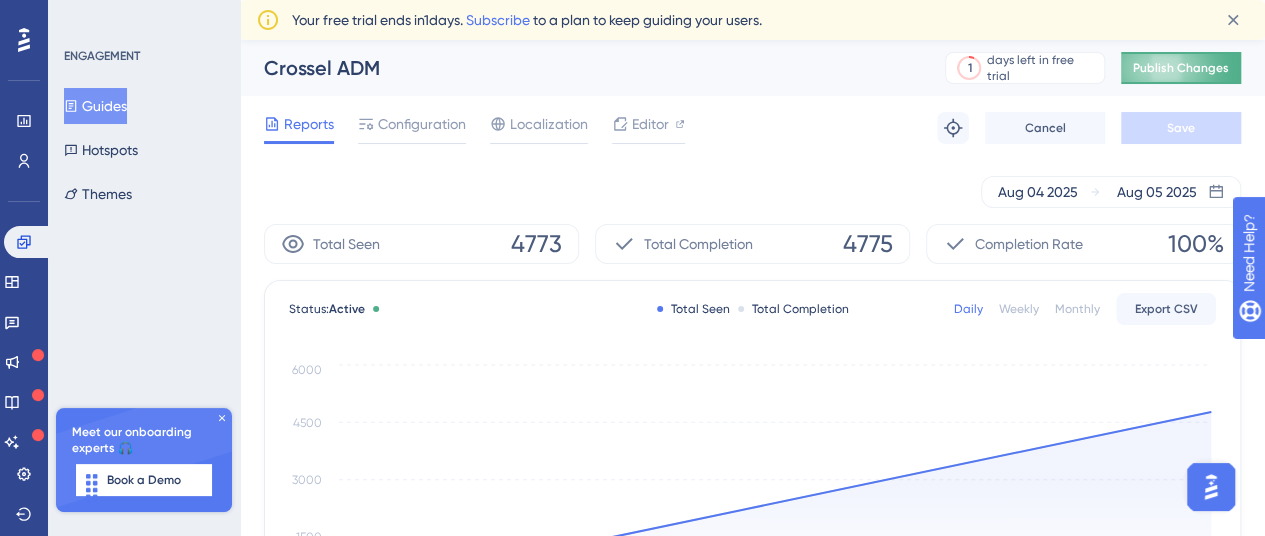 click on "Publish Changes" at bounding box center [1181, 68] 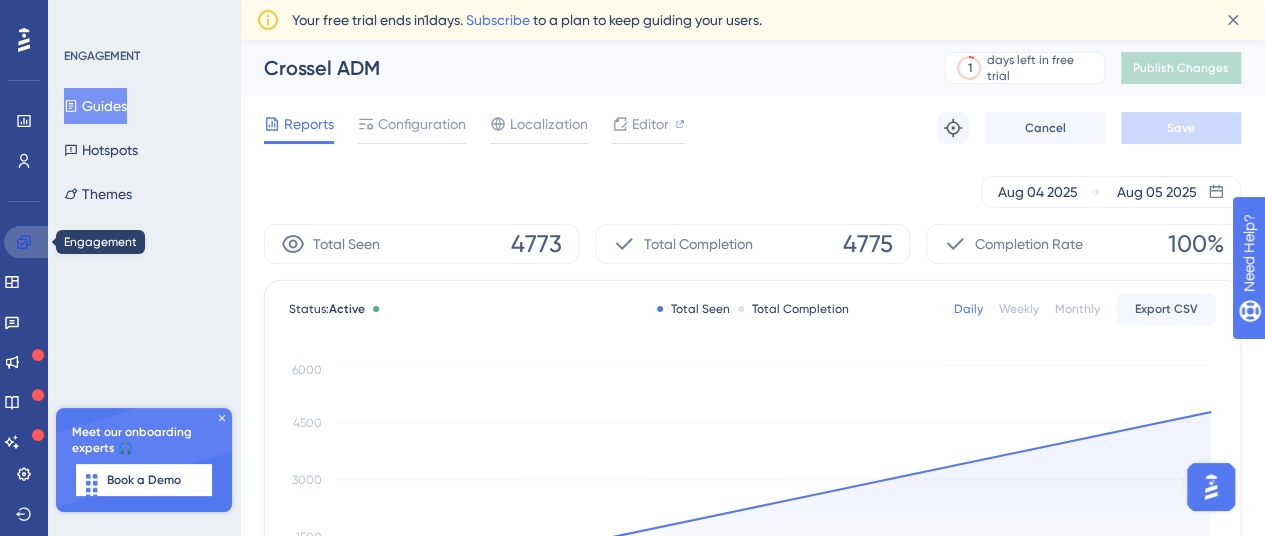 click at bounding box center [28, 242] 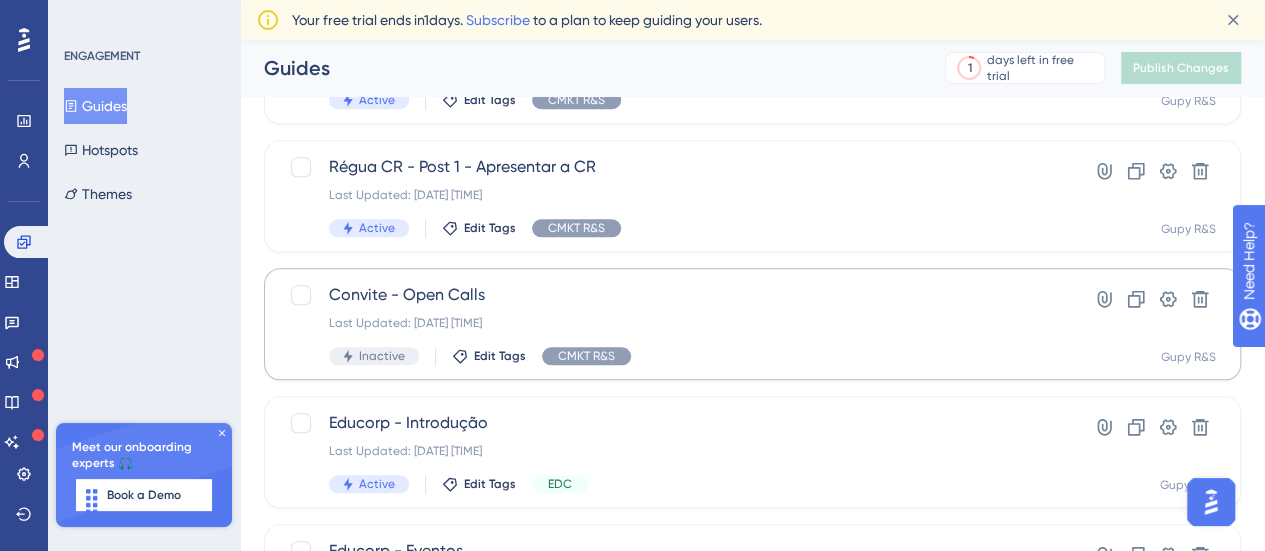 scroll, scrollTop: 821, scrollLeft: 0, axis: vertical 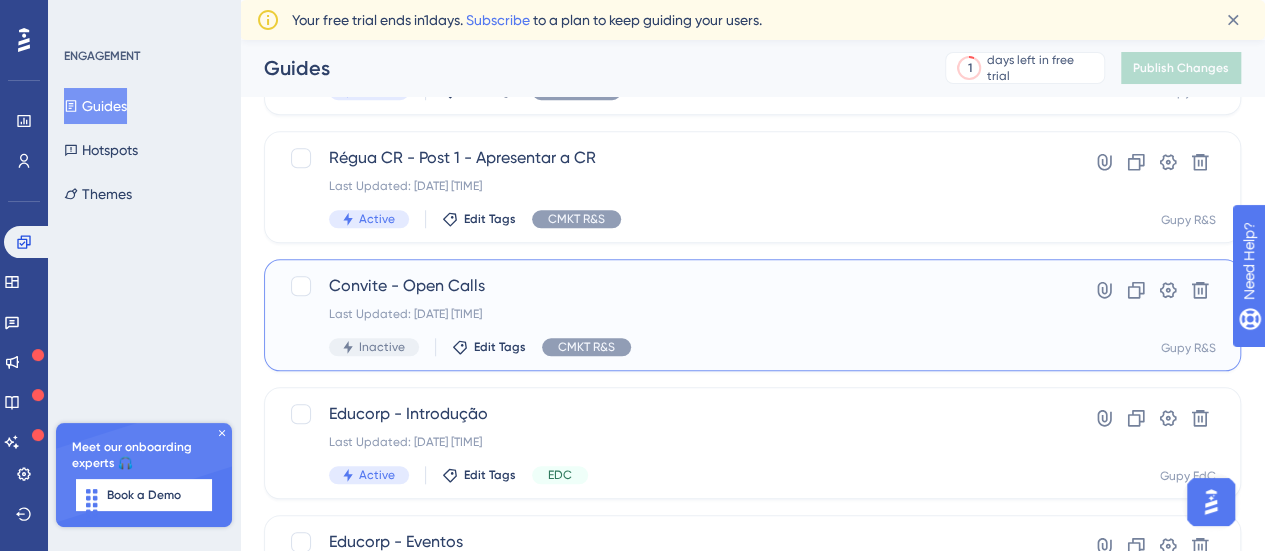 click on "Convite - Open Calls" at bounding box center [672, 286] 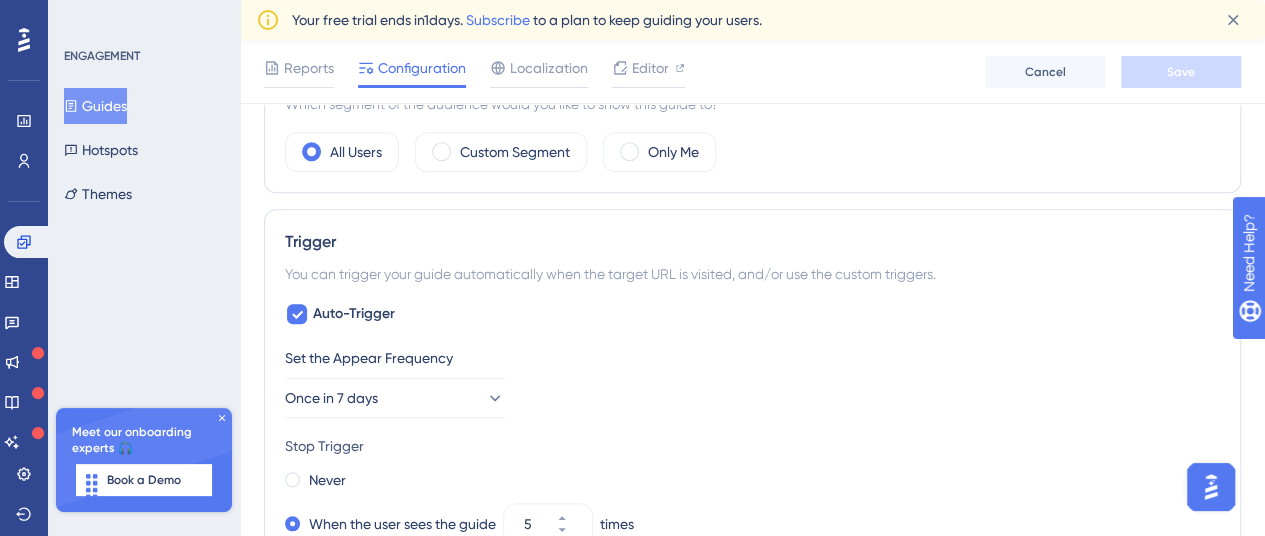 scroll, scrollTop: 807, scrollLeft: 0, axis: vertical 